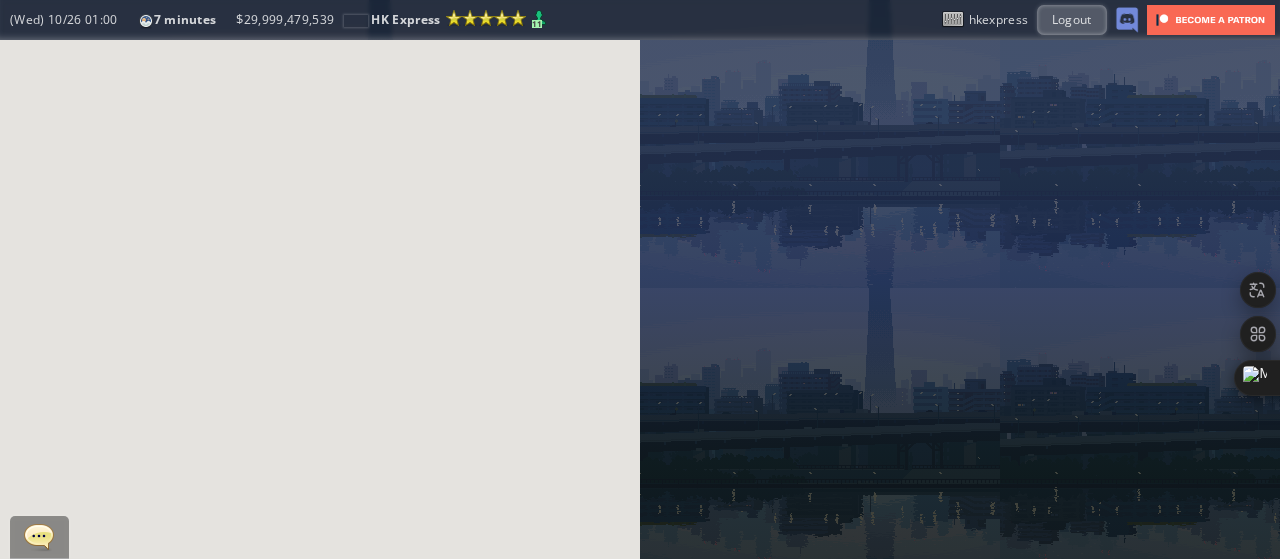 scroll, scrollTop: 0, scrollLeft: 0, axis: both 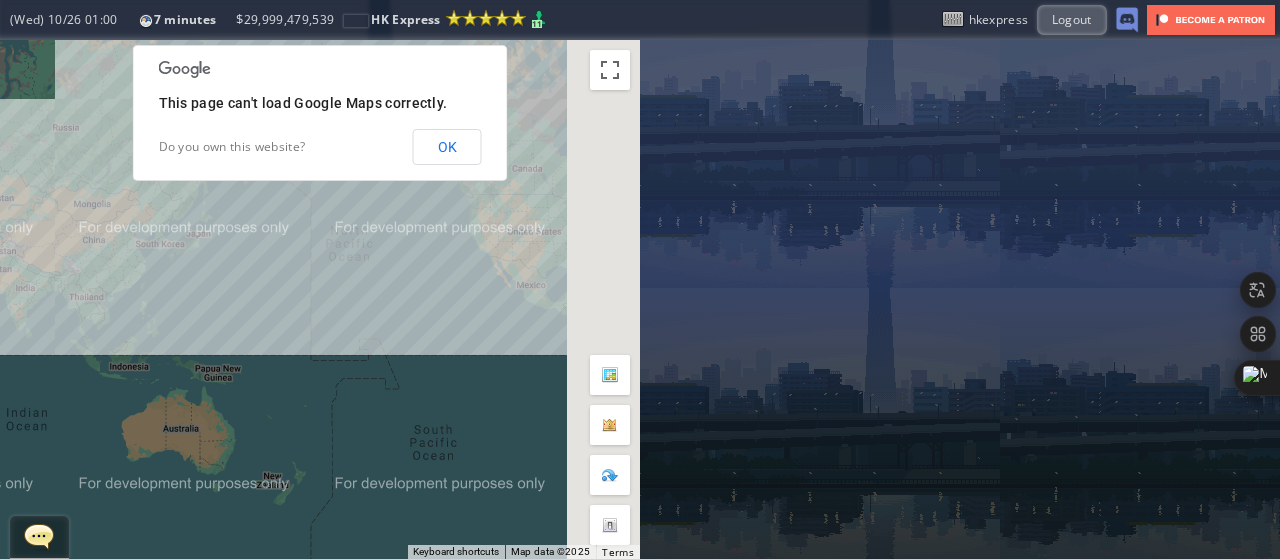 click on "To navigate, press the arrow keys." at bounding box center (320, 299) 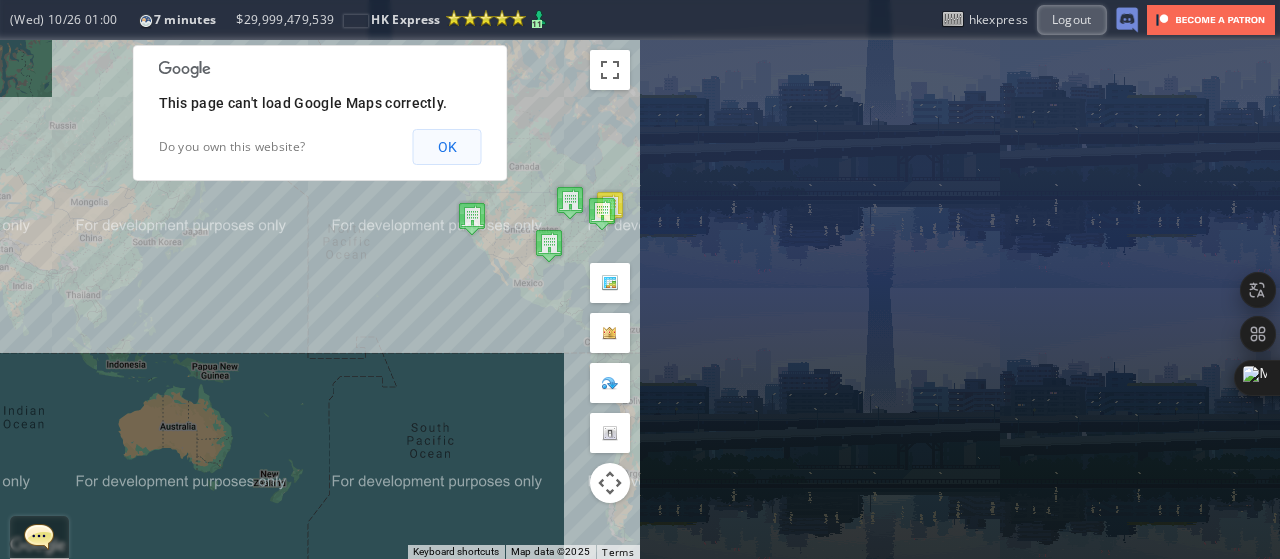 click on "OK" at bounding box center [447, 147] 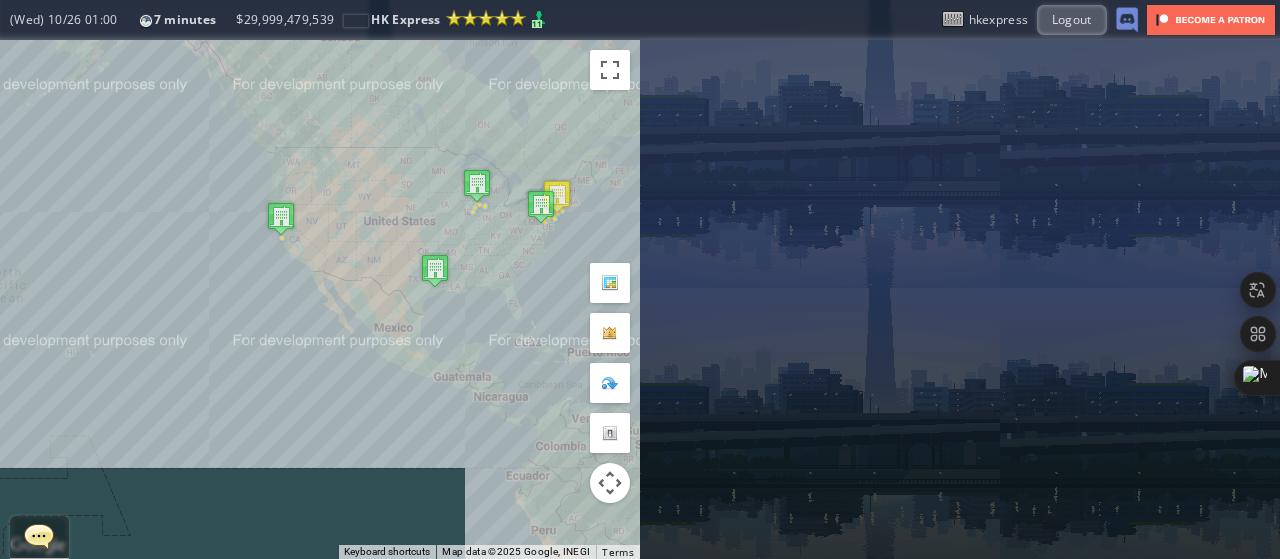 drag, startPoint x: 557, startPoint y: 307, endPoint x: 394, endPoint y: 277, distance: 165.73775 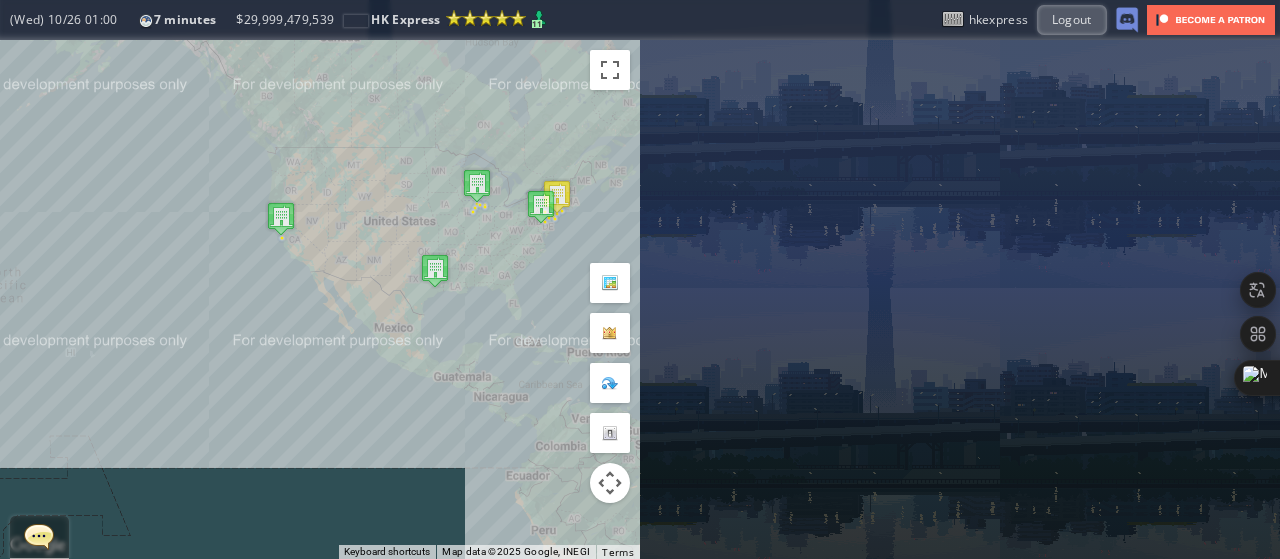 click on "To navigate, press the arrow keys." at bounding box center (320, 299) 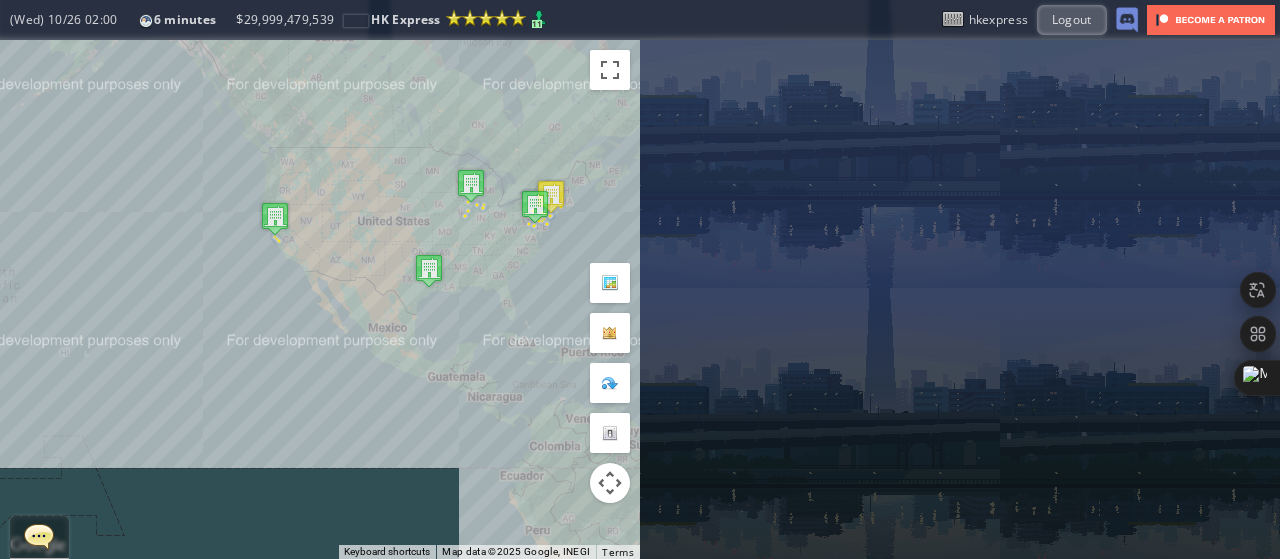 click at bounding box center [429, 270] 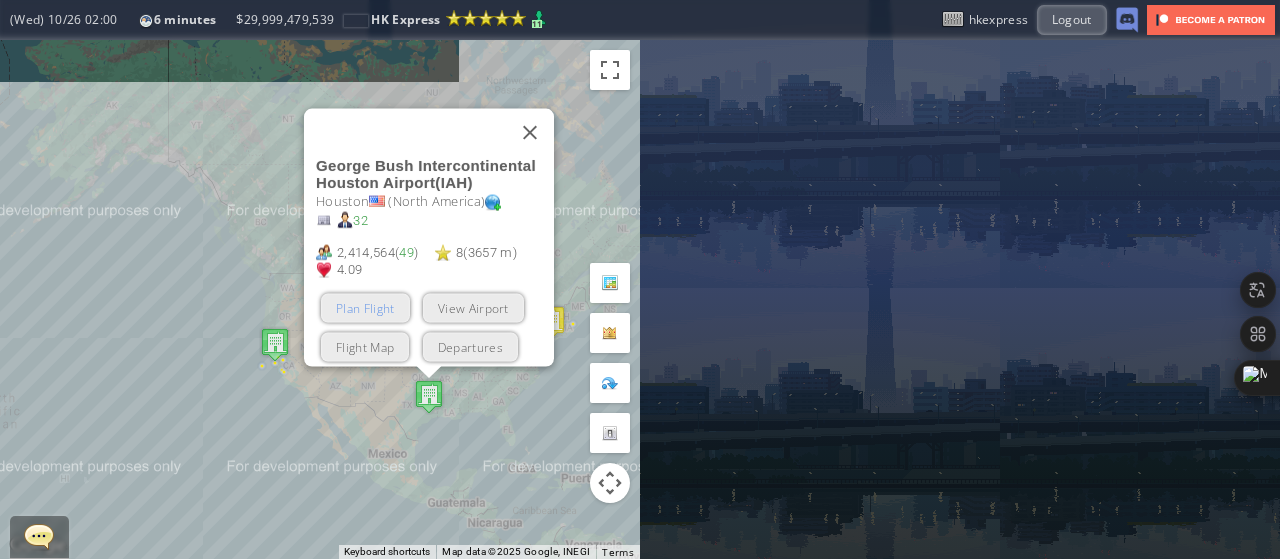 click on "Plan Flight" at bounding box center [365, 307] 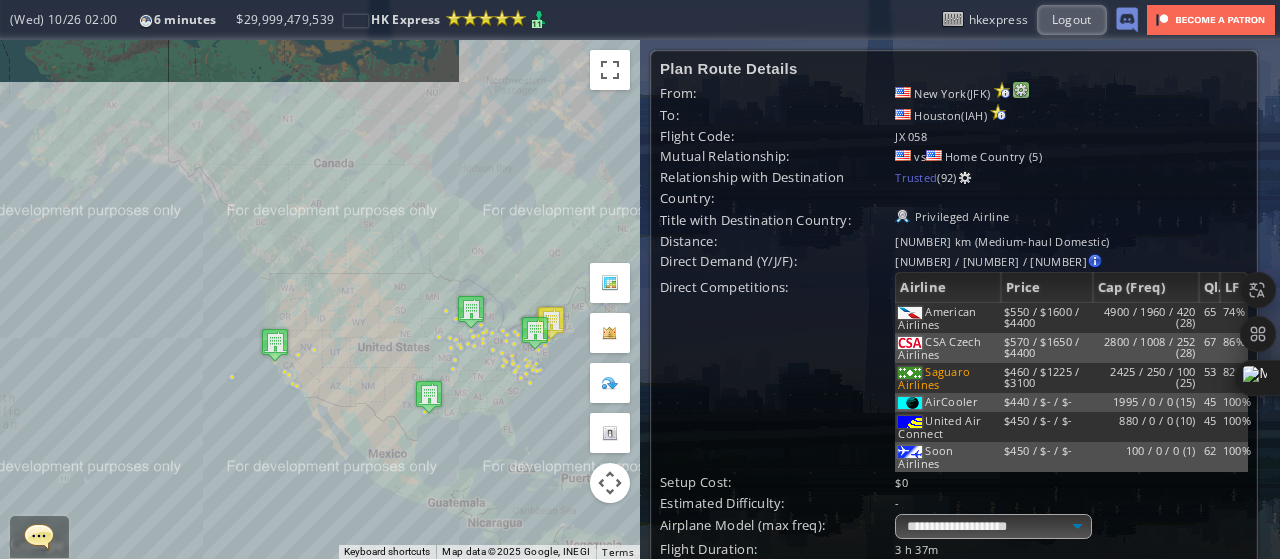 click at bounding box center (1021, 90) 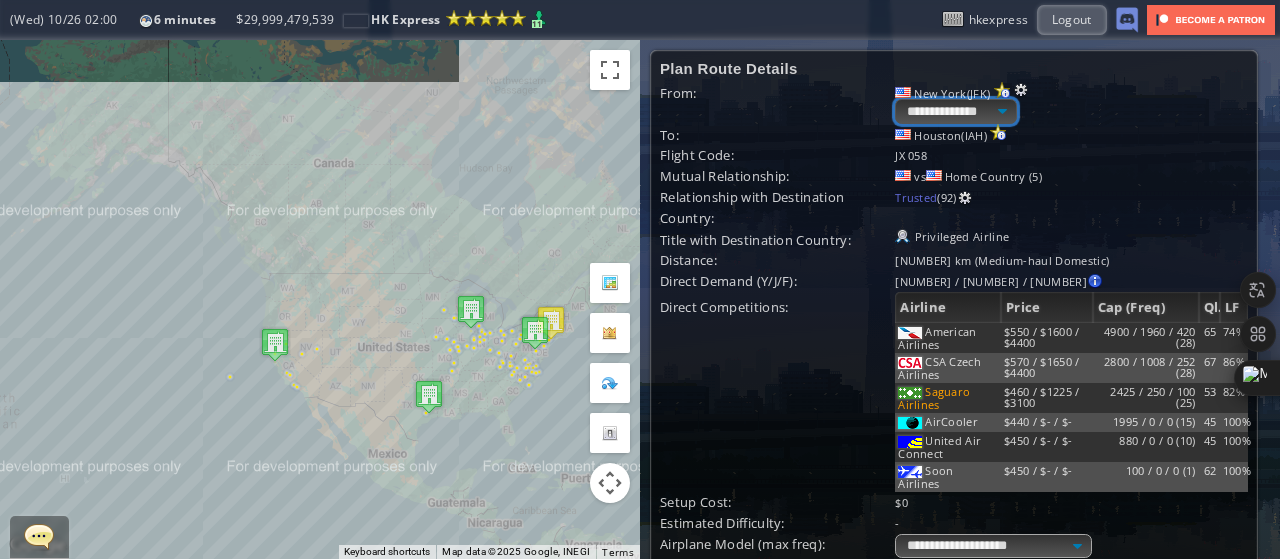 click on "**********" at bounding box center (955, 111) 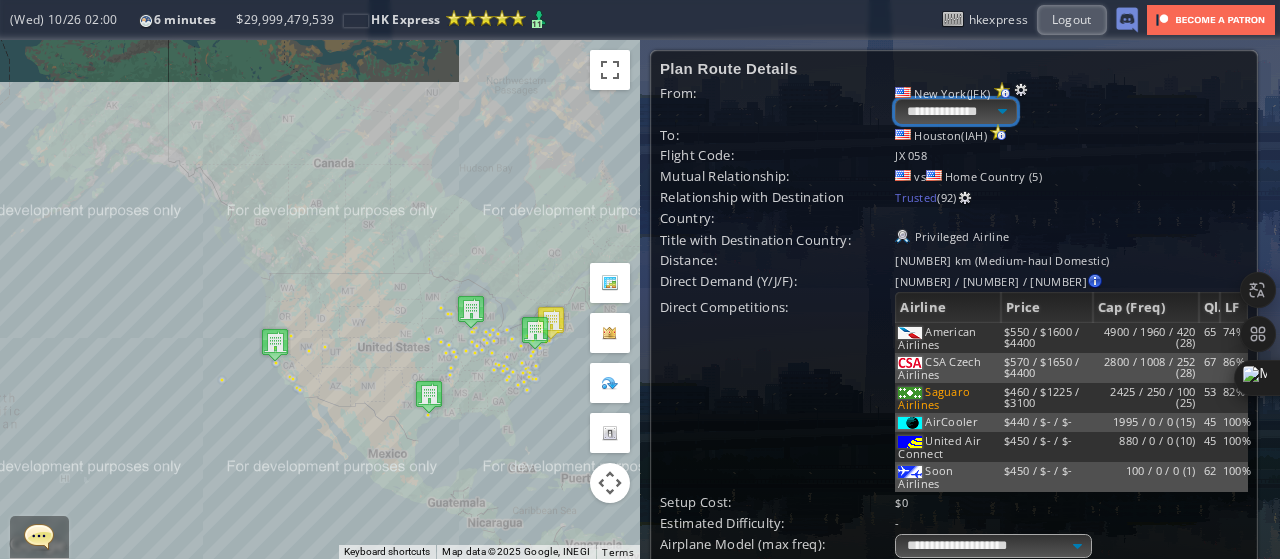 select on "****" 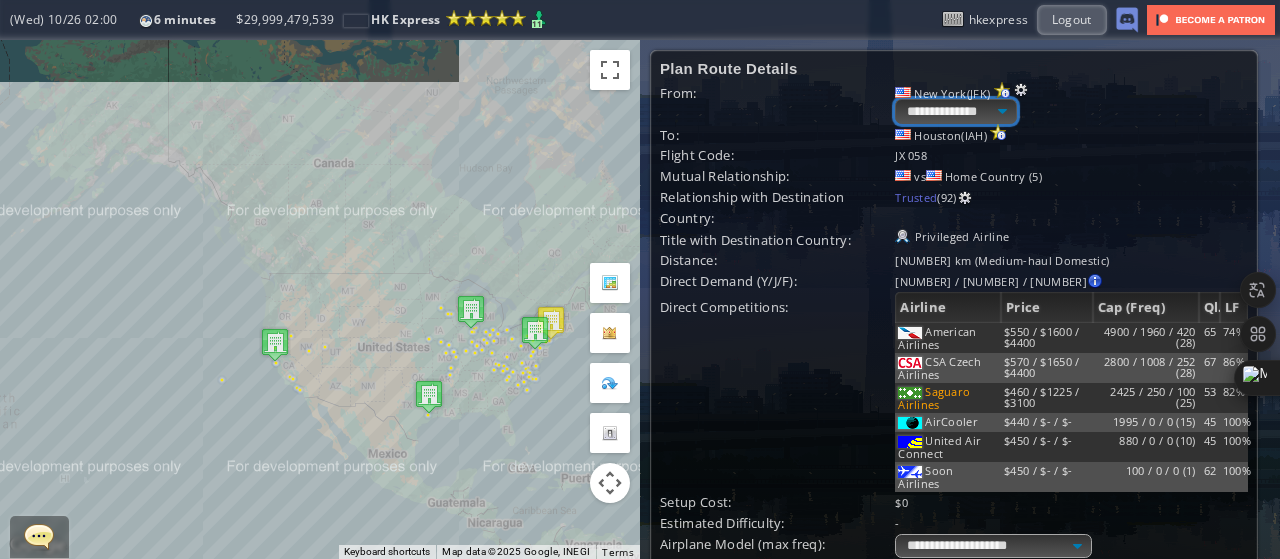 click on "**********" at bounding box center [955, 111] 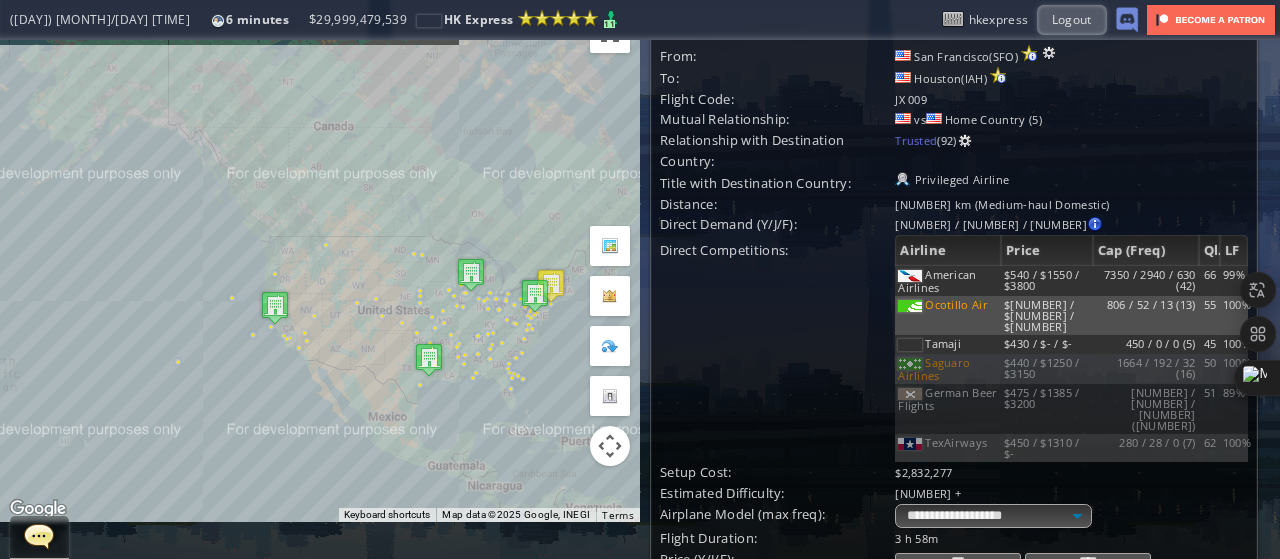 scroll, scrollTop: 36, scrollLeft: 0, axis: vertical 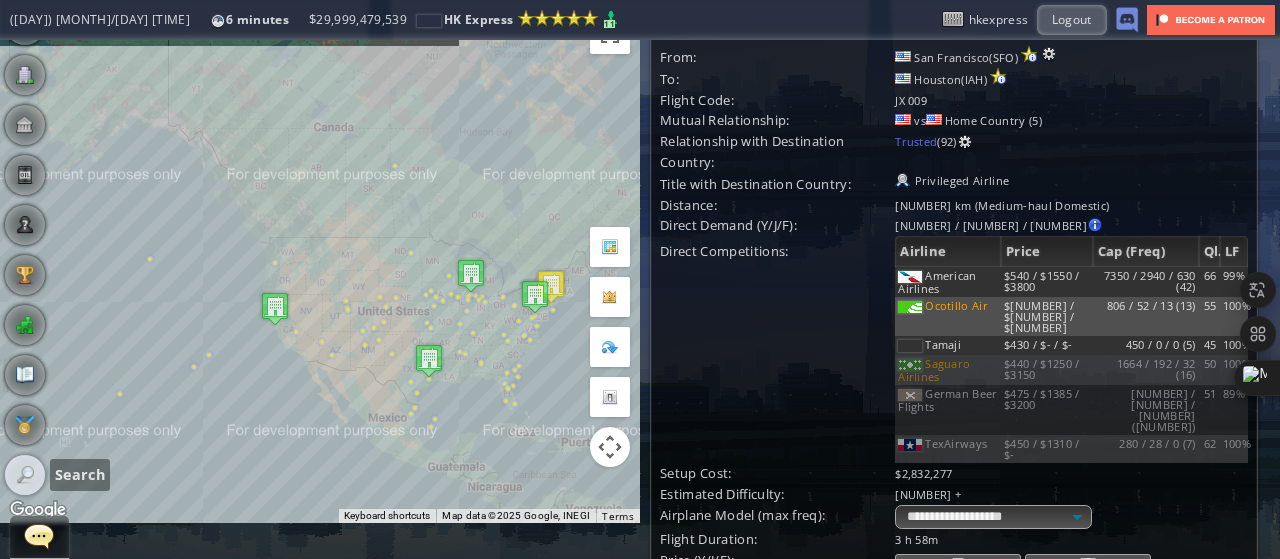 click at bounding box center [25, 475] 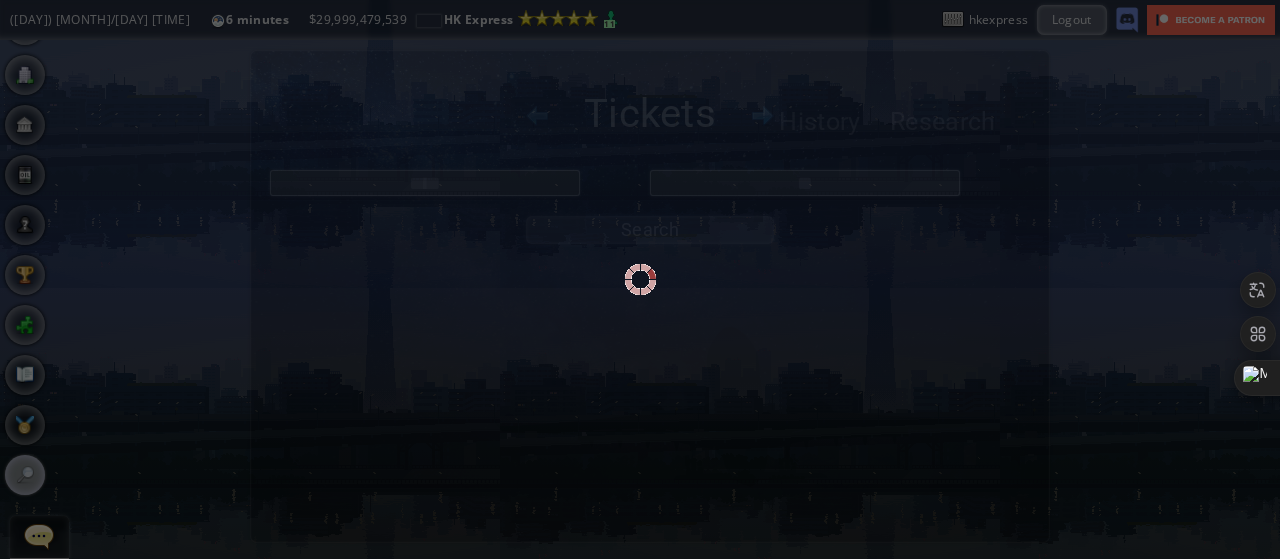 scroll, scrollTop: 0, scrollLeft: 0, axis: both 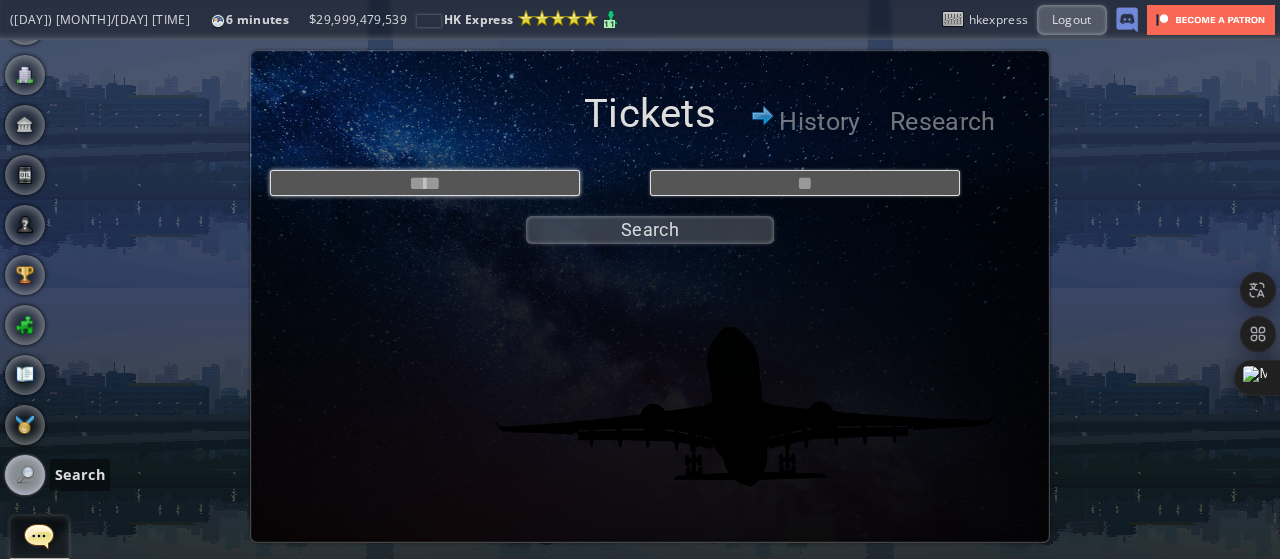 click at bounding box center [425, 183] 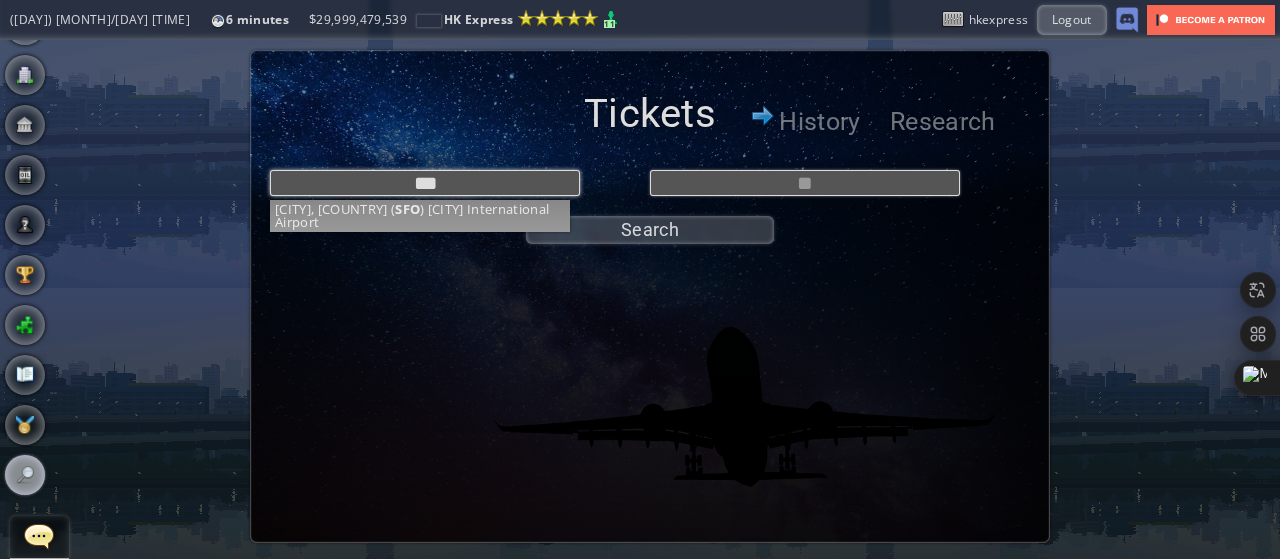 type on "***" 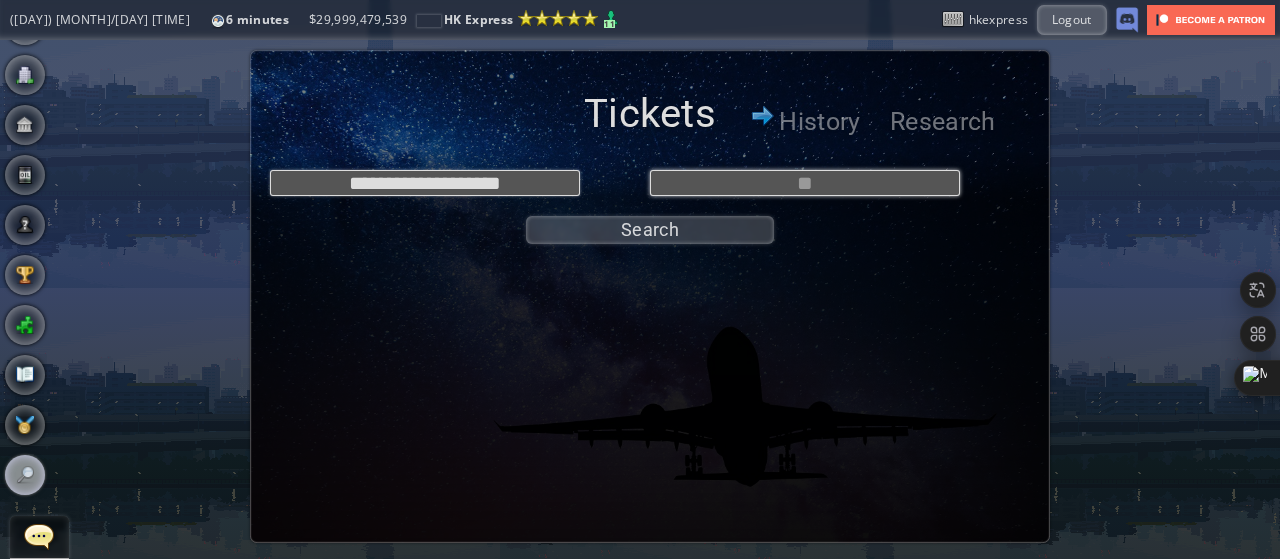 click at bounding box center (805, 183) 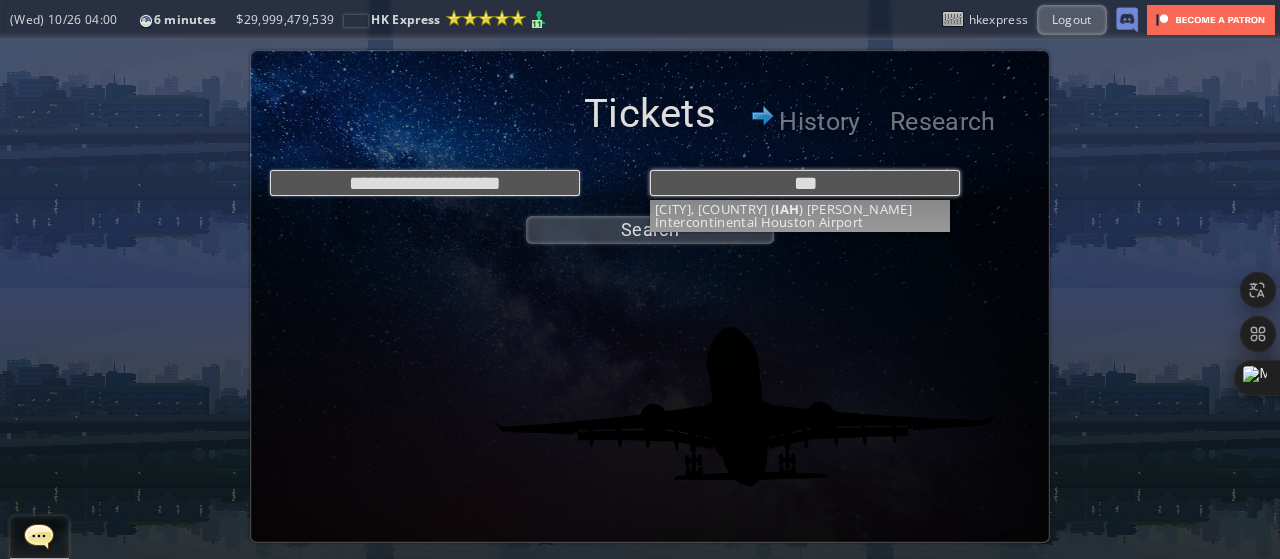type on "***" 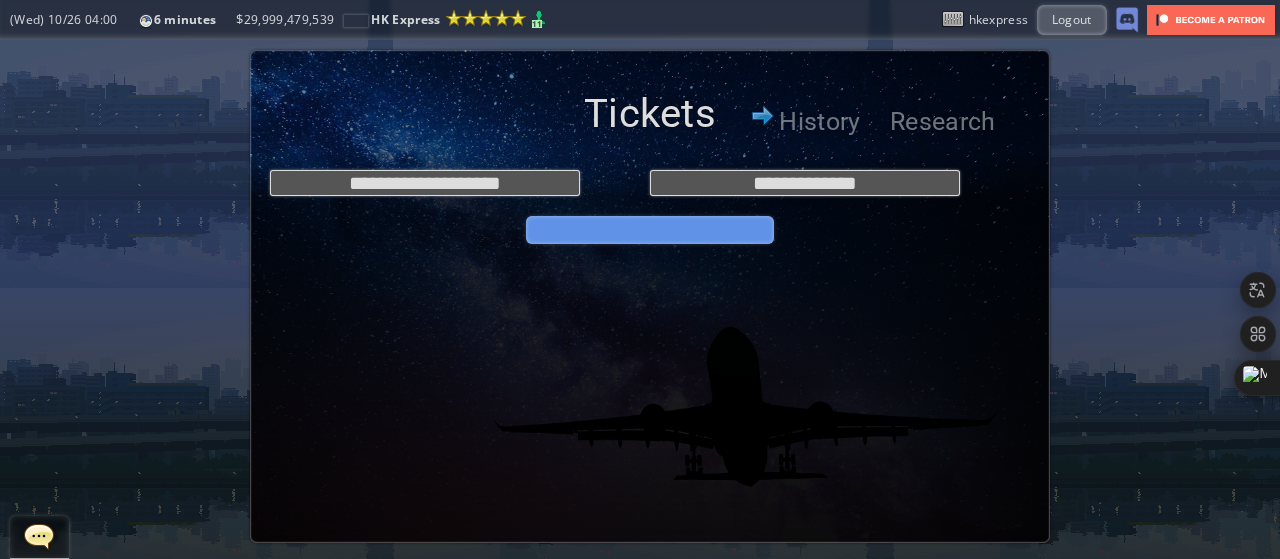 click on "Search" at bounding box center (650, 230) 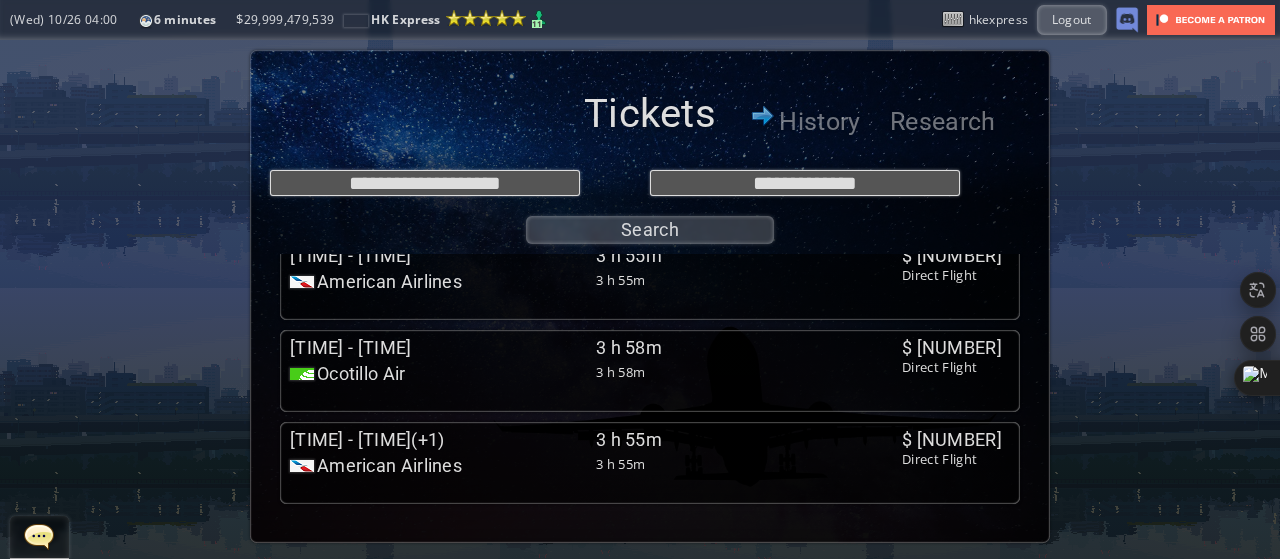 scroll, scrollTop: 0, scrollLeft: 0, axis: both 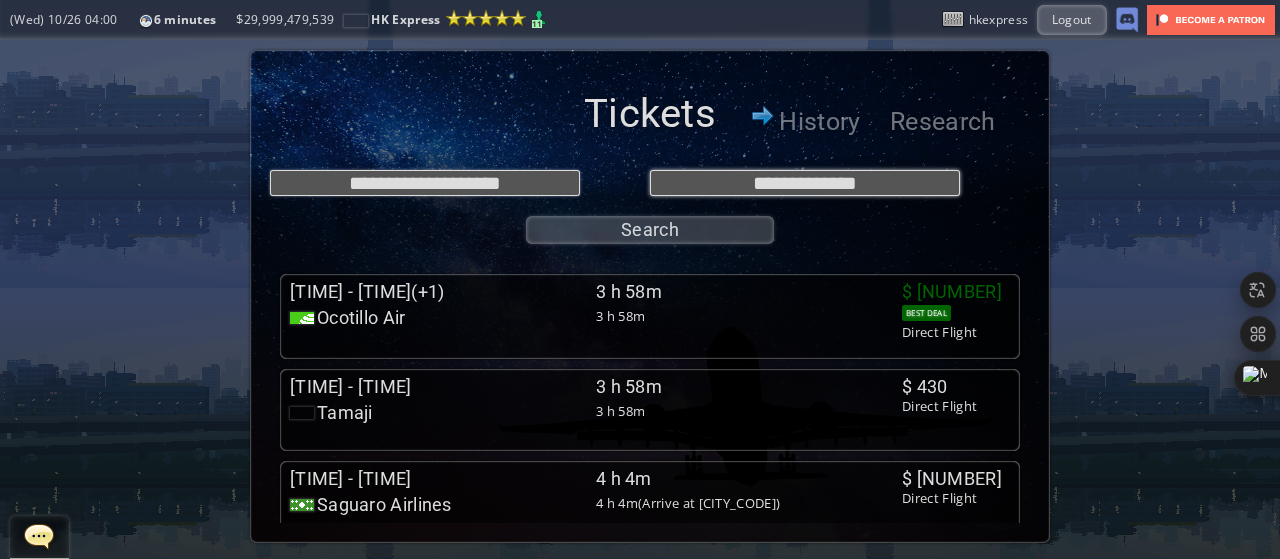 click on "**********" at bounding box center [805, 183] 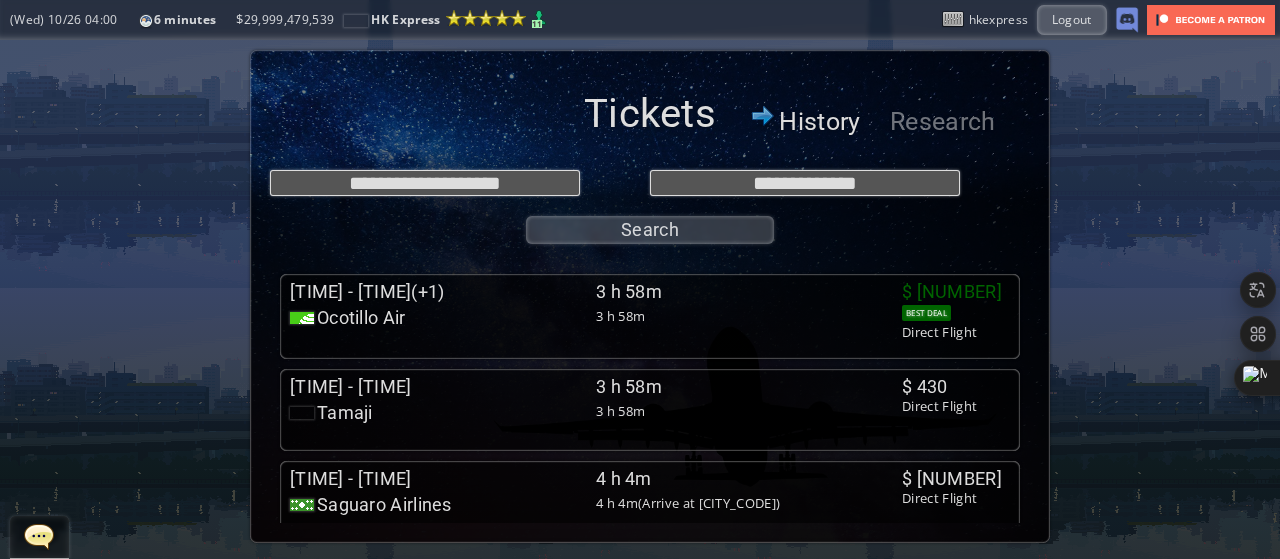 click on "History" at bounding box center (820, 122) 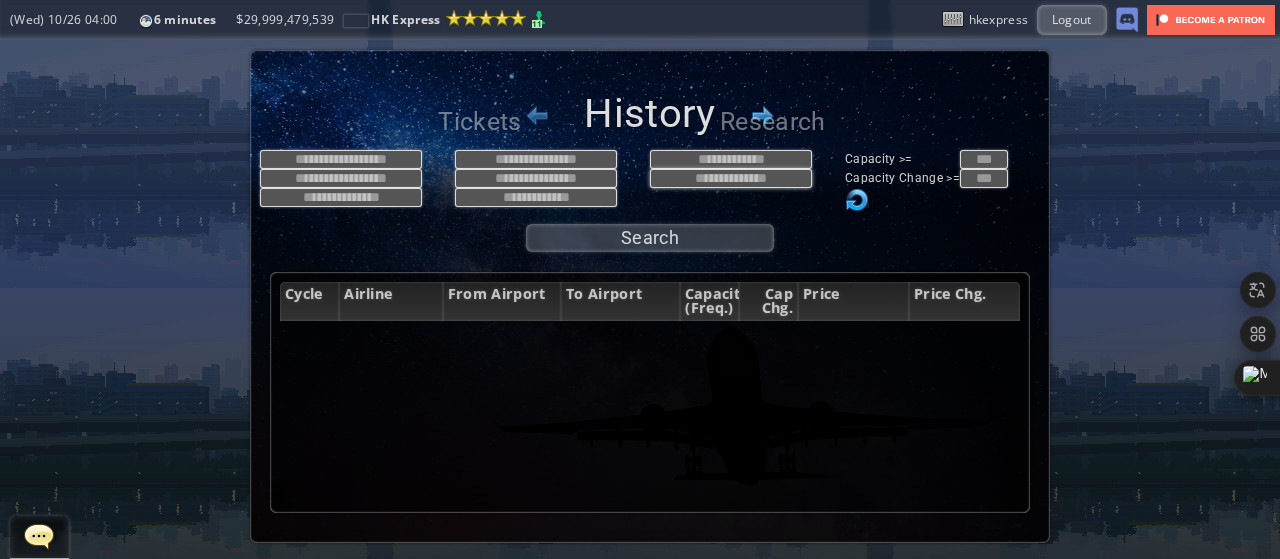 click at bounding box center (731, 178) 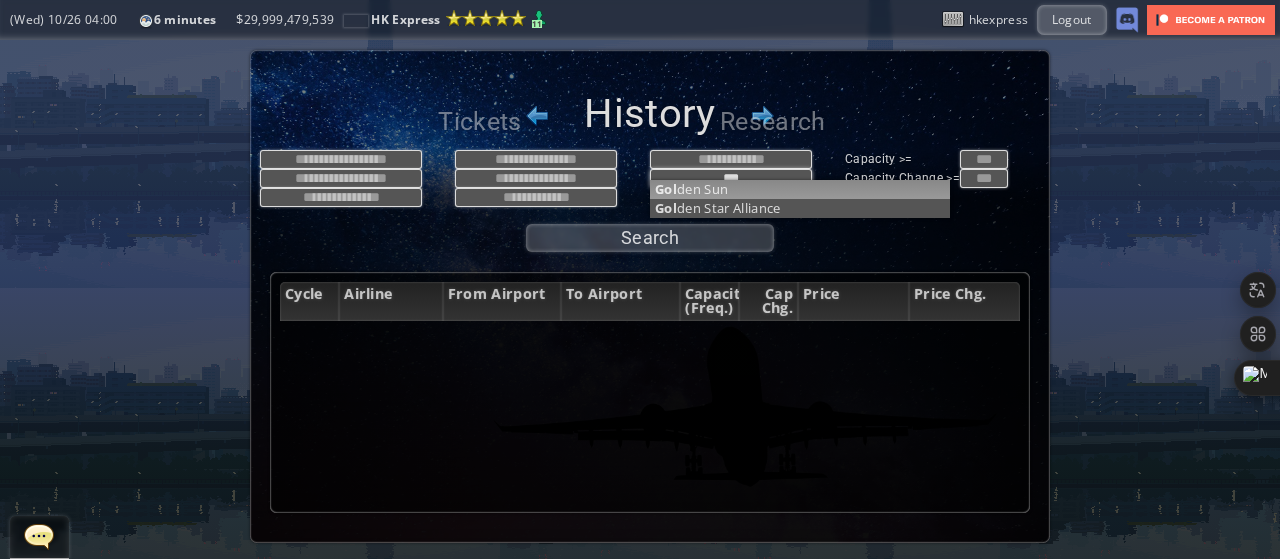 type on "***" 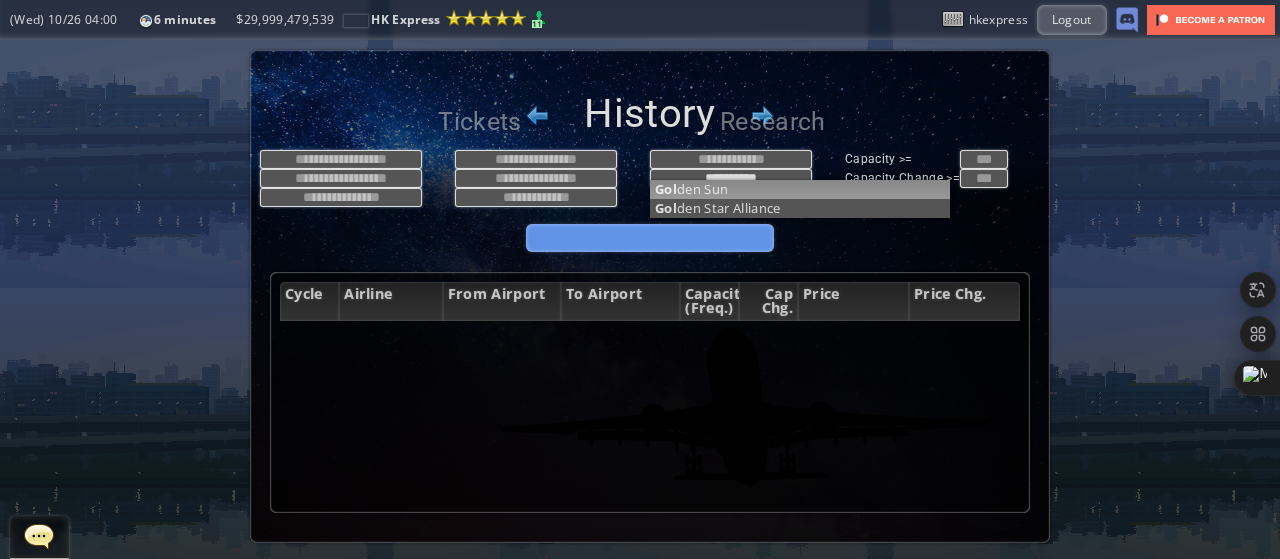 click on "Search" at bounding box center (650, 238) 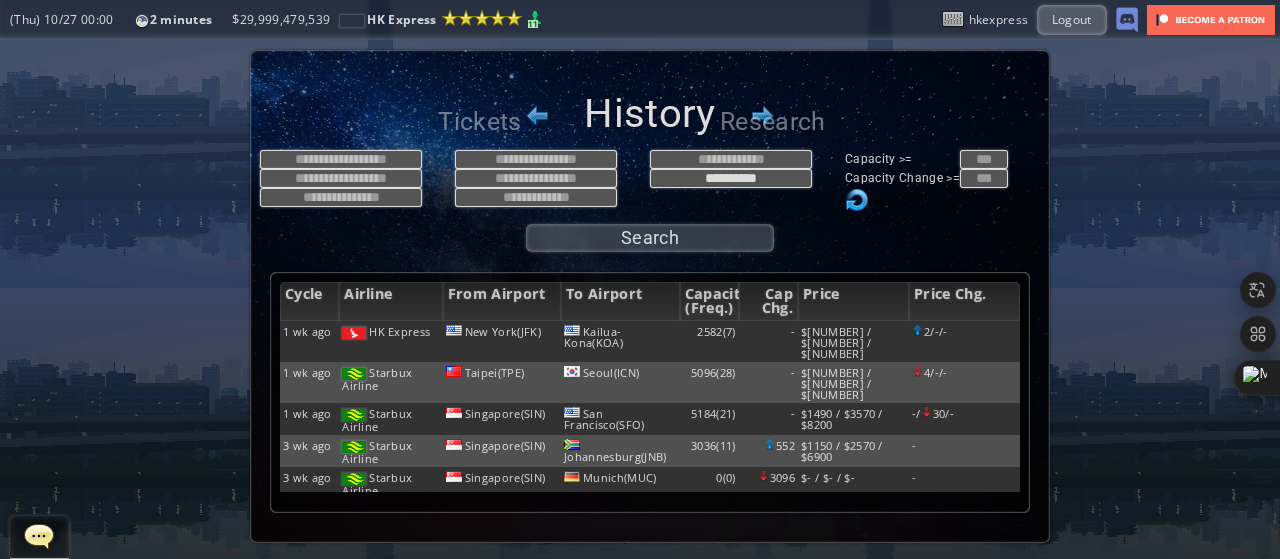 click at bounding box center [7, 279] 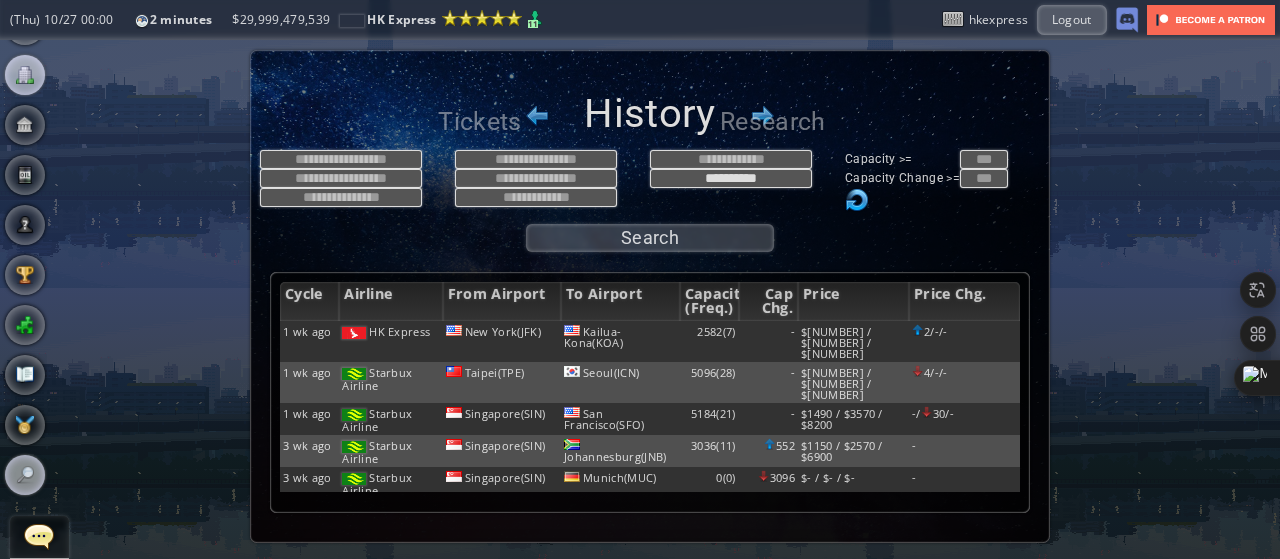 click at bounding box center [25, 75] 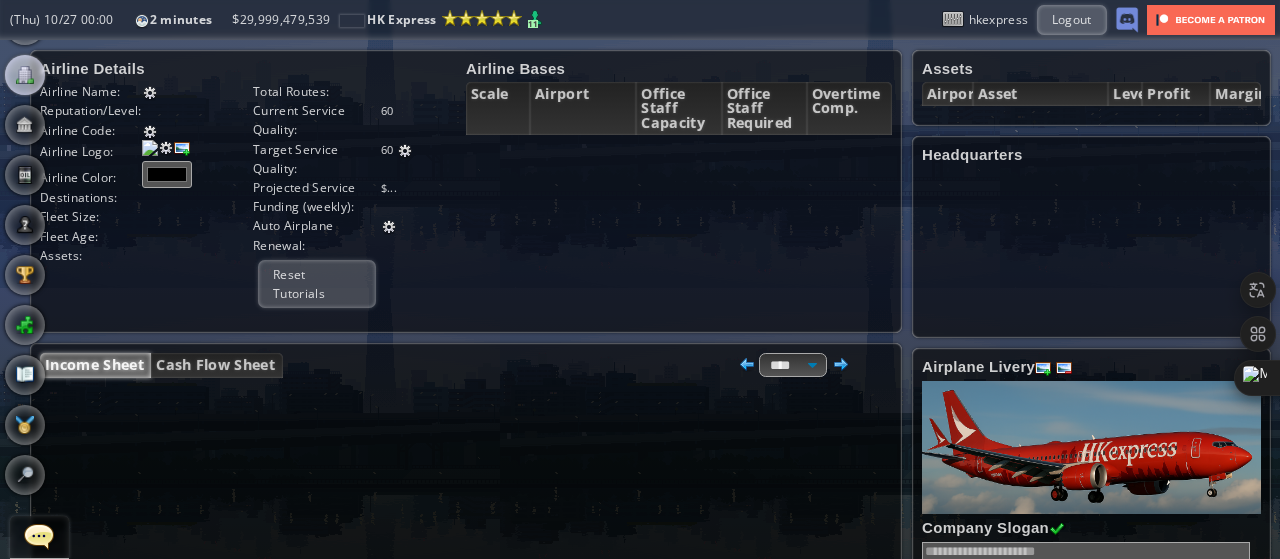 scroll, scrollTop: 0, scrollLeft: 0, axis: both 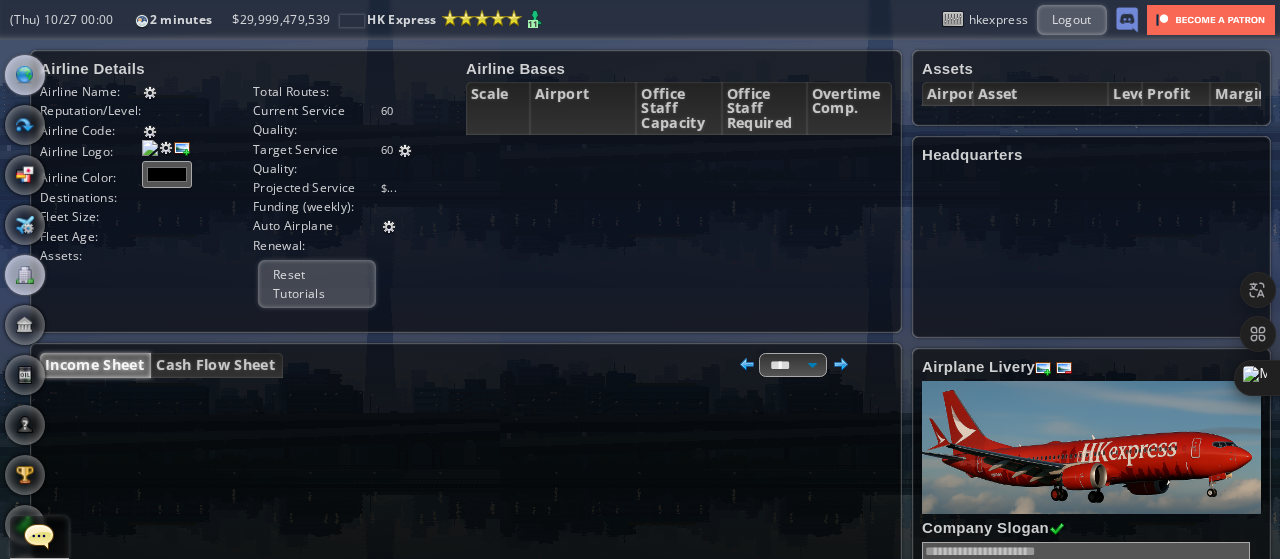 click at bounding box center (25, 75) 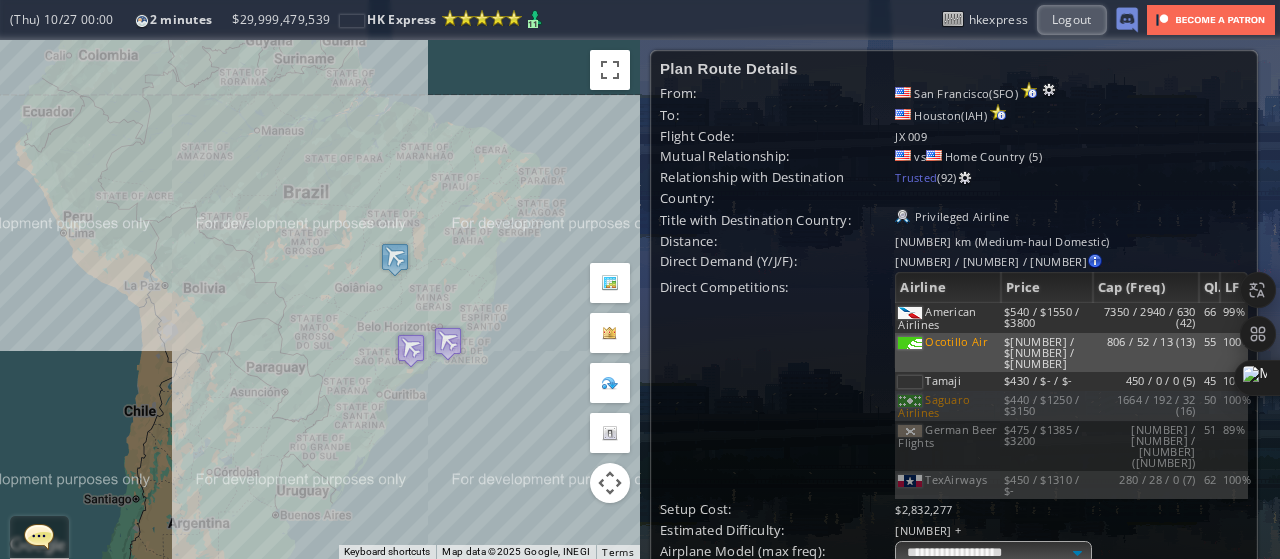 click at bounding box center [448, 343] 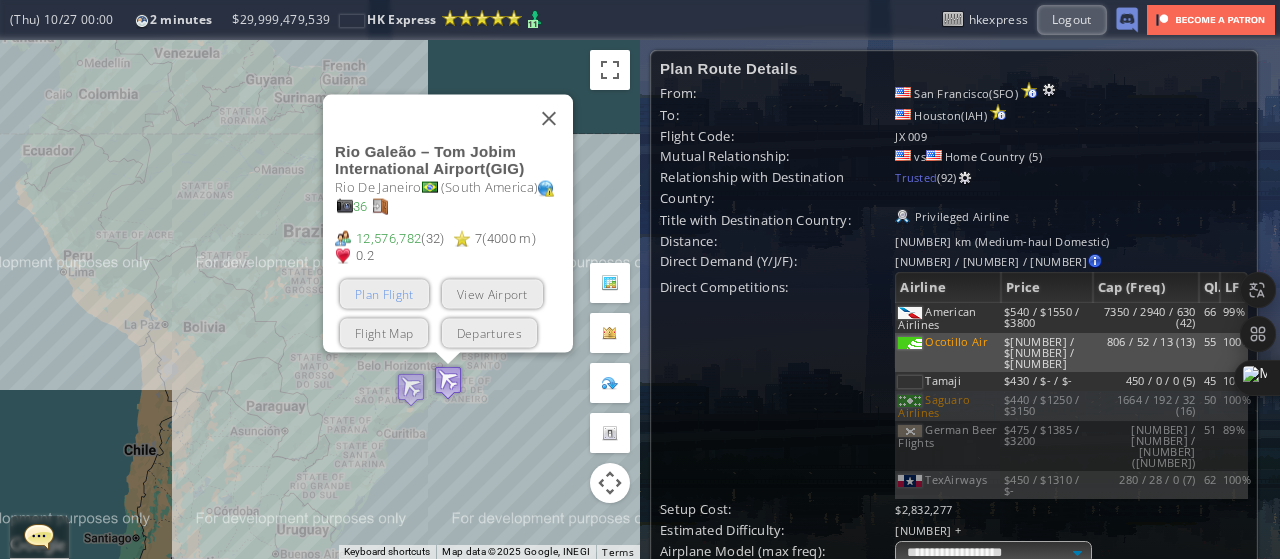 click on "Plan Flight" at bounding box center [384, 293] 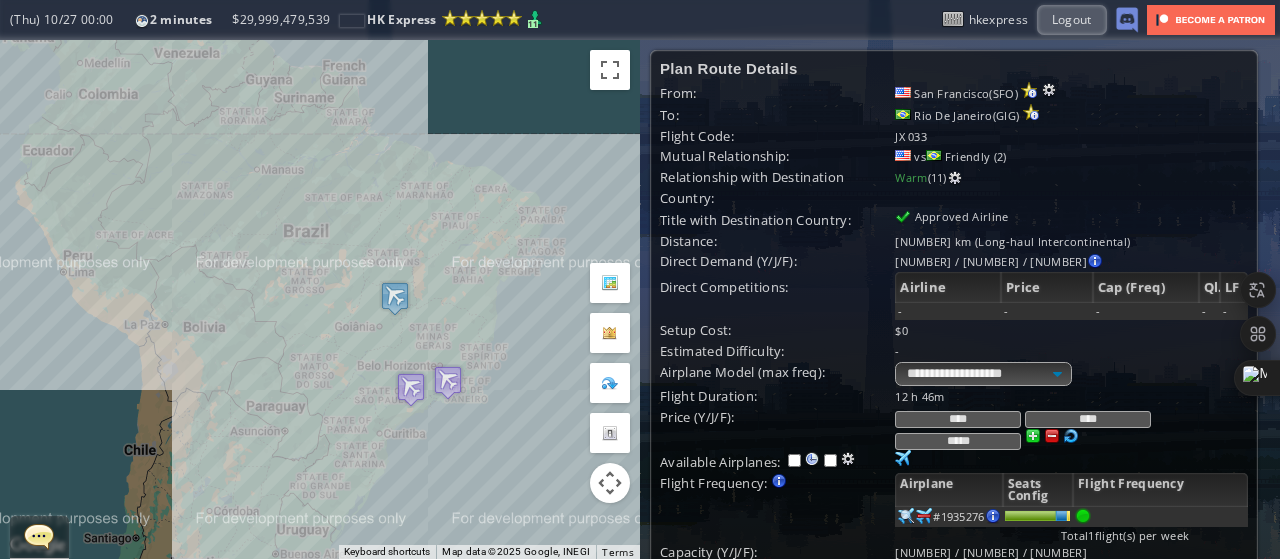 click on "**********" at bounding box center [954, 352] 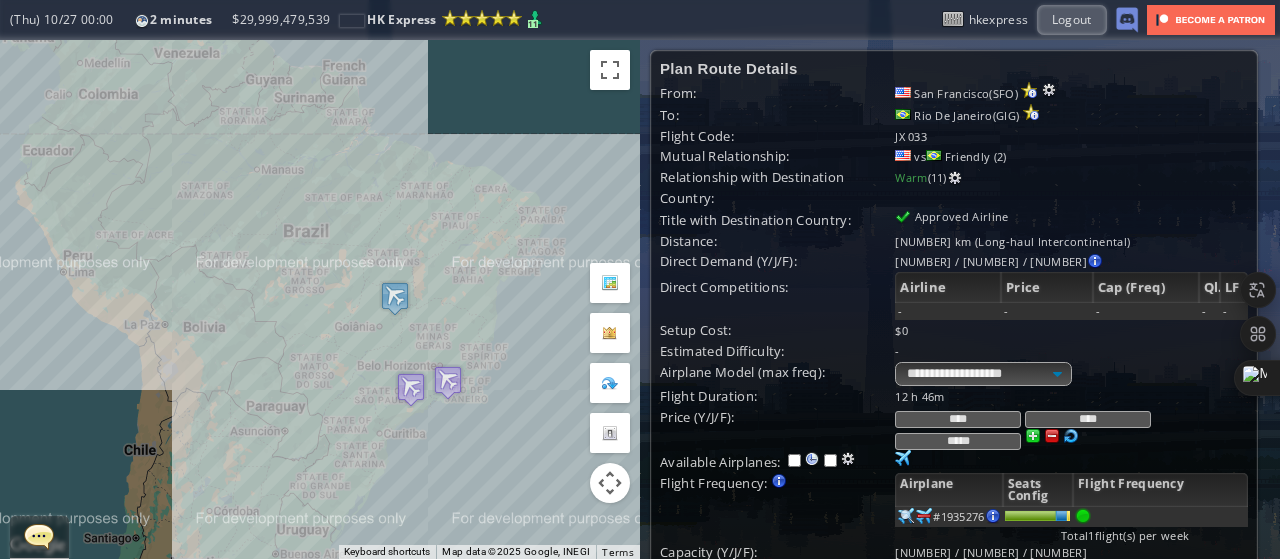 click at bounding box center (1049, 90) 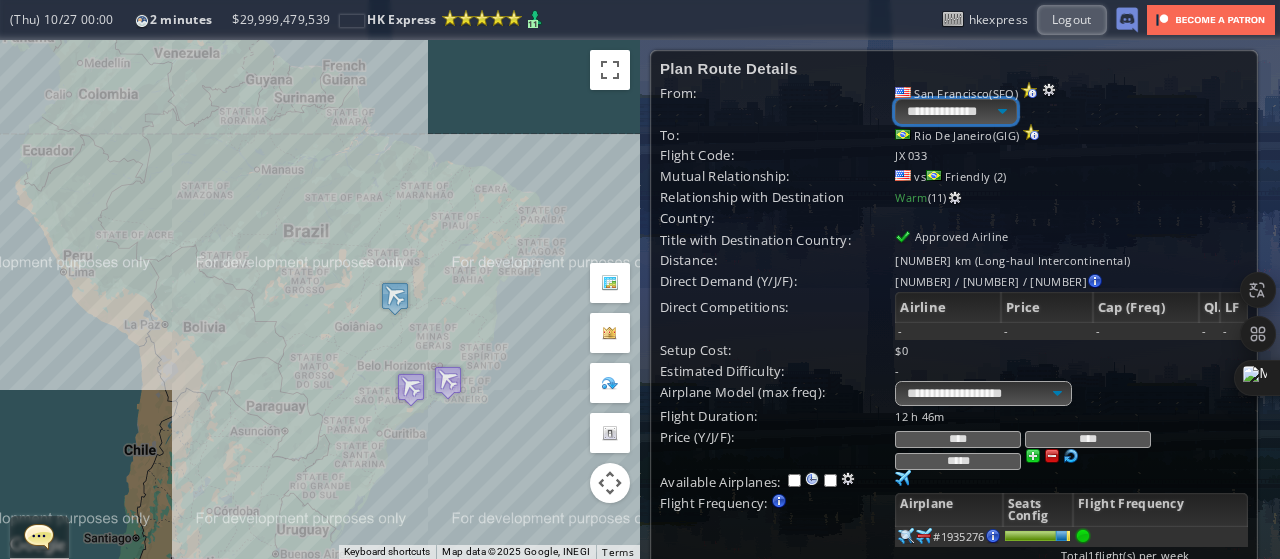 click on "**********" at bounding box center [955, 111] 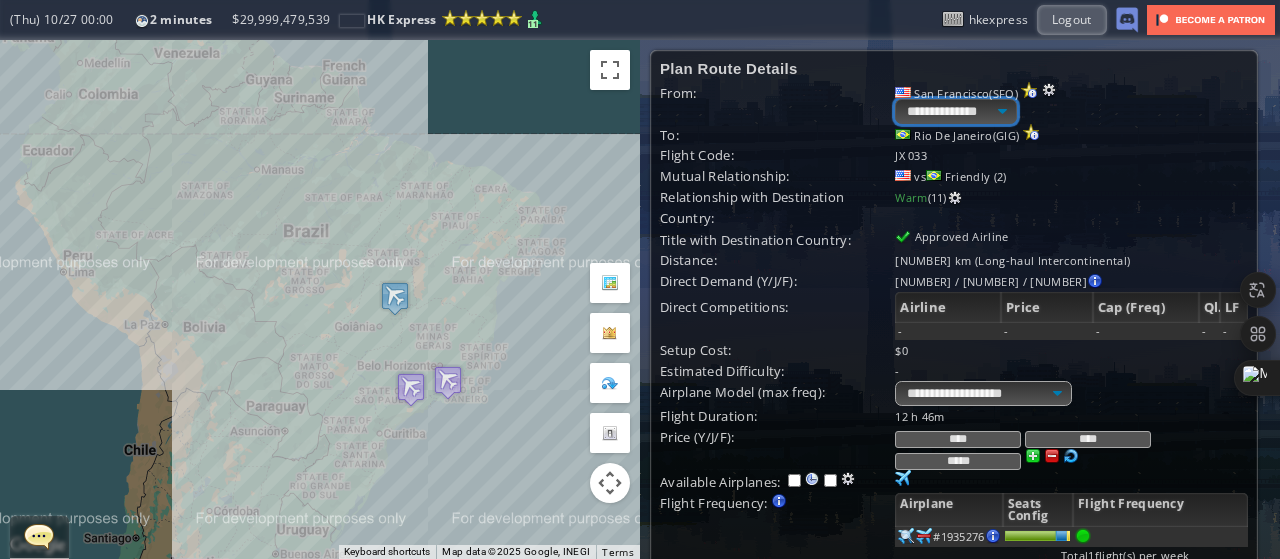 select on "****" 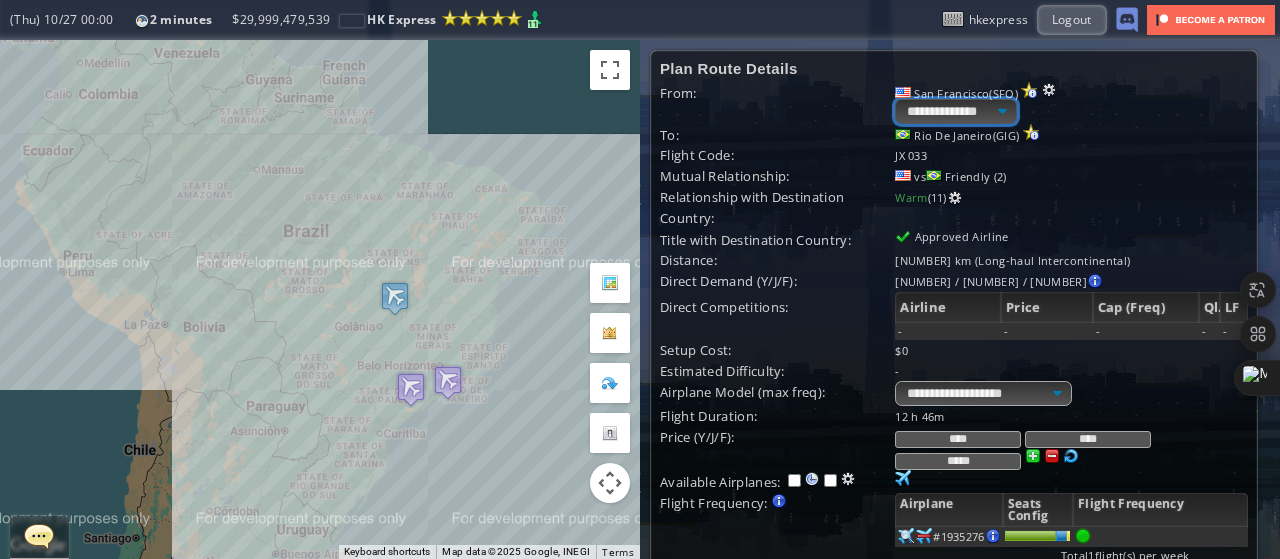click on "**********" at bounding box center (955, 111) 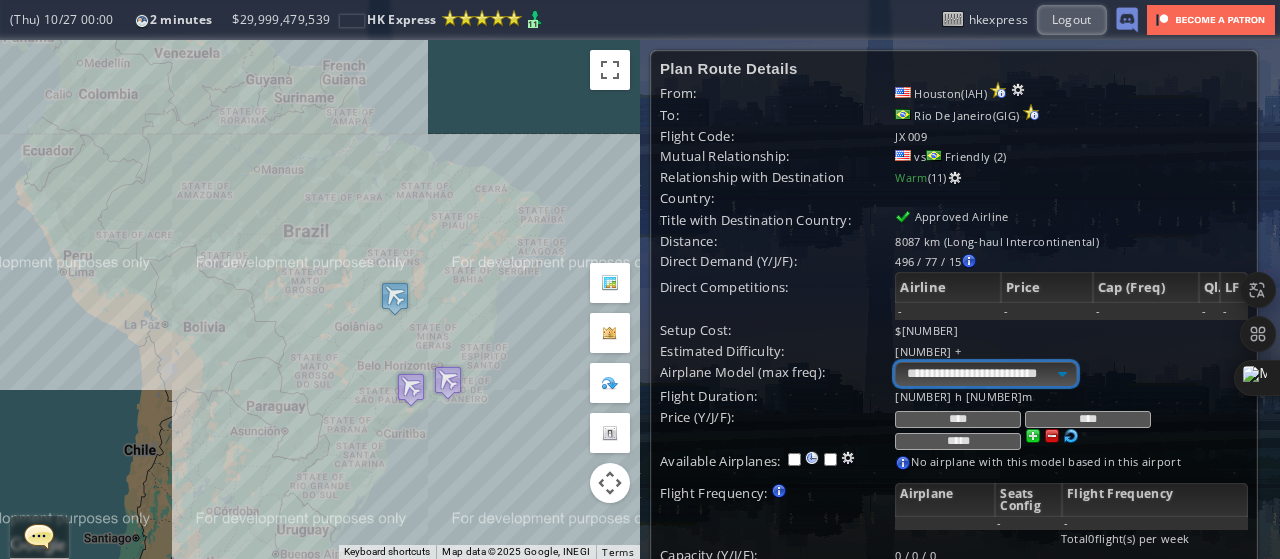 click on "**********" at bounding box center (985, 374) 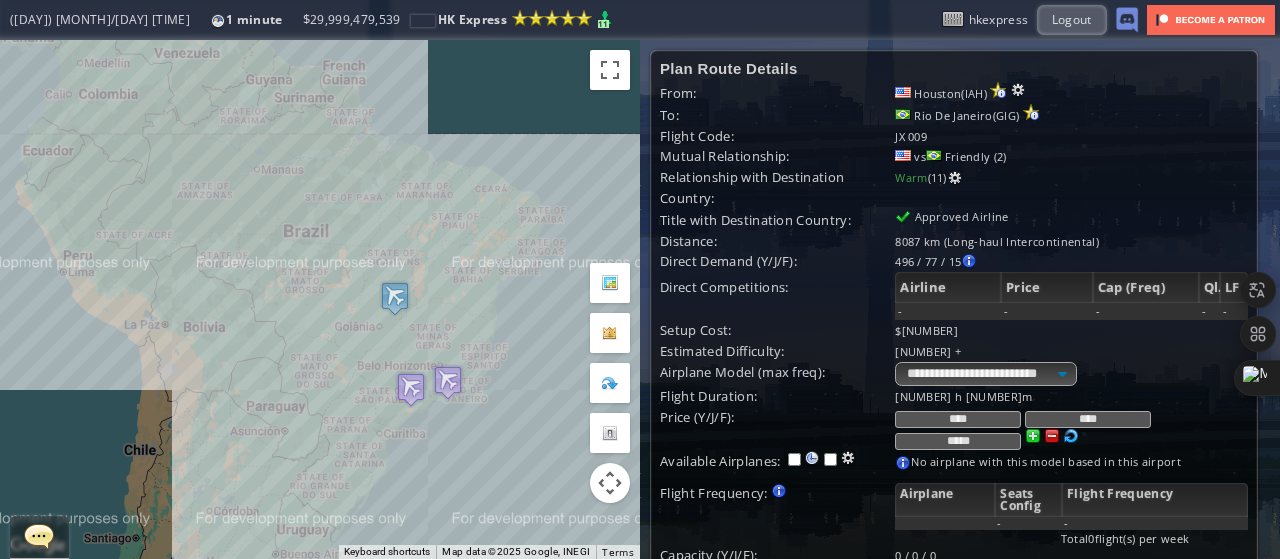 click at bounding box center [7, 279] 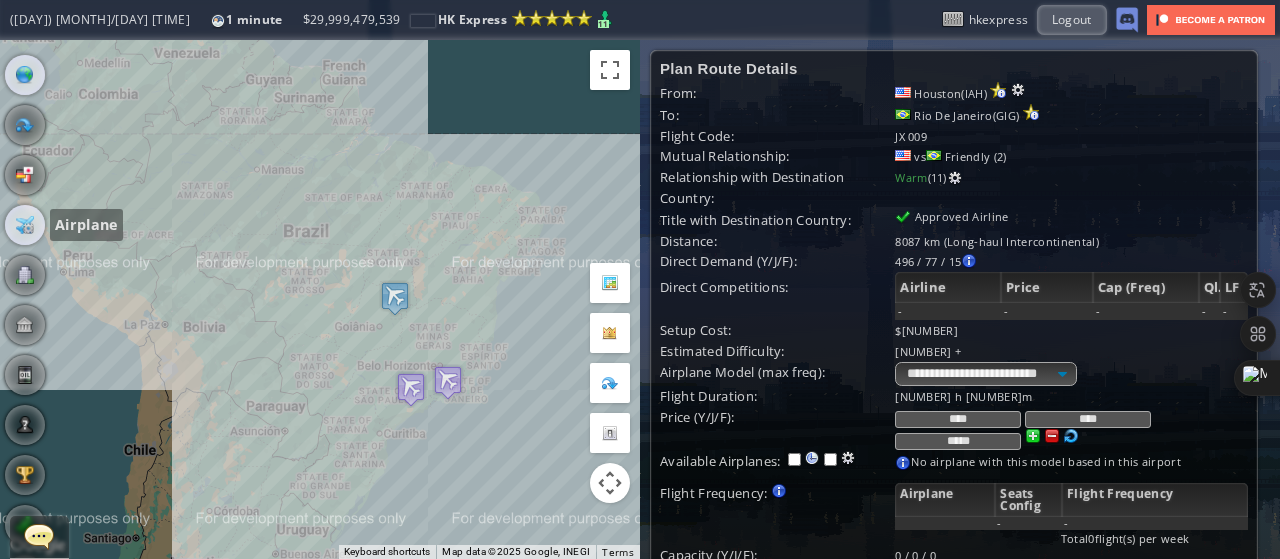 click at bounding box center (25, 225) 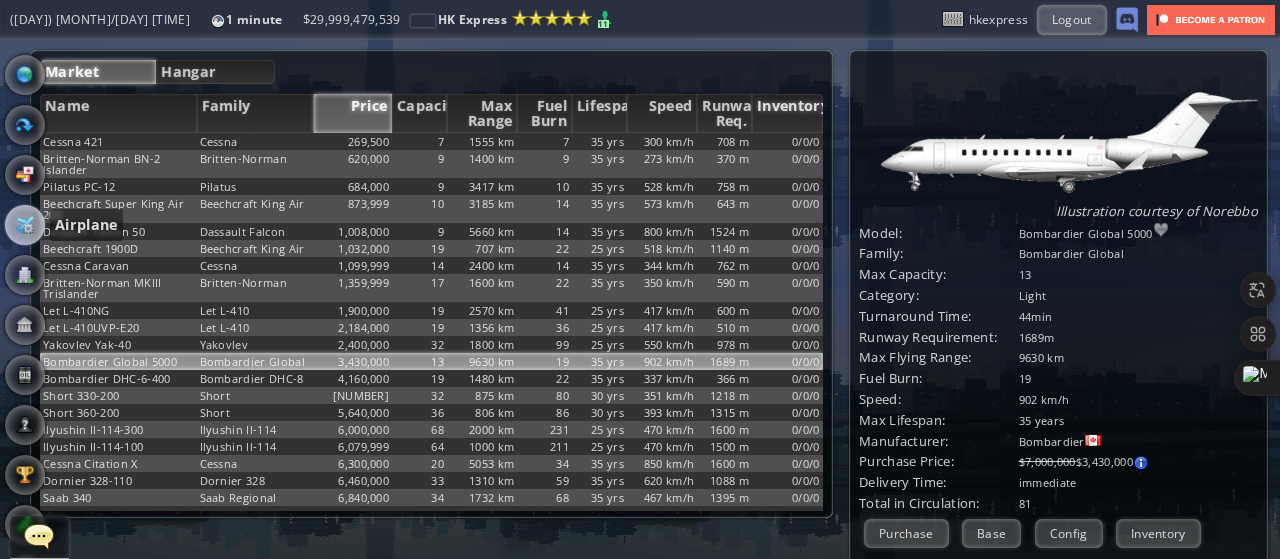 click on "Inventory" at bounding box center (787, 113) 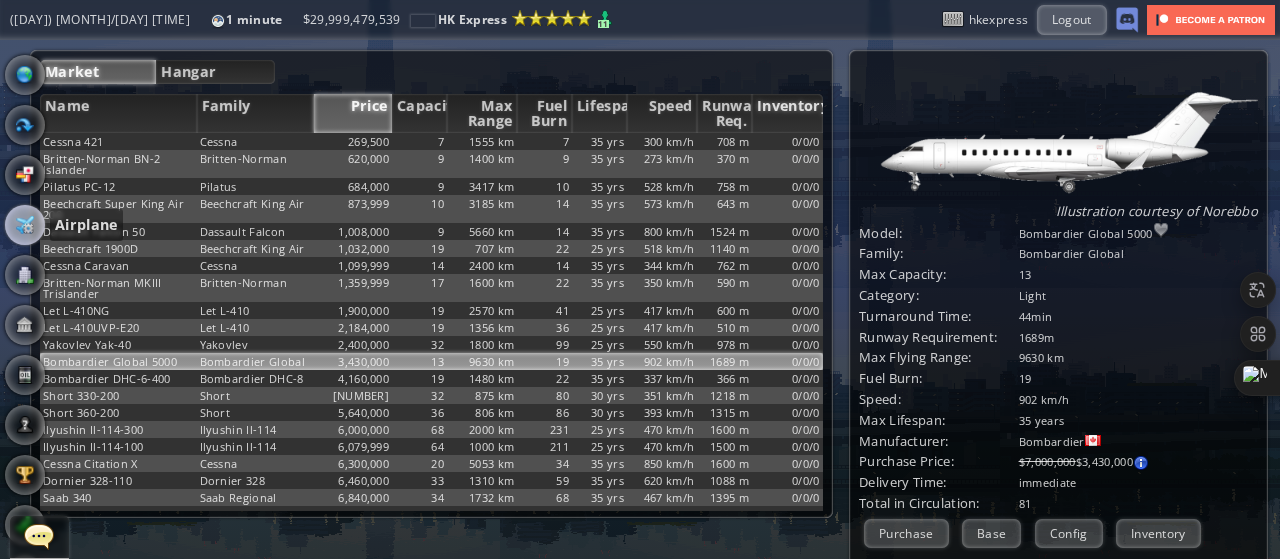 click on "Inventory" at bounding box center [787, 113] 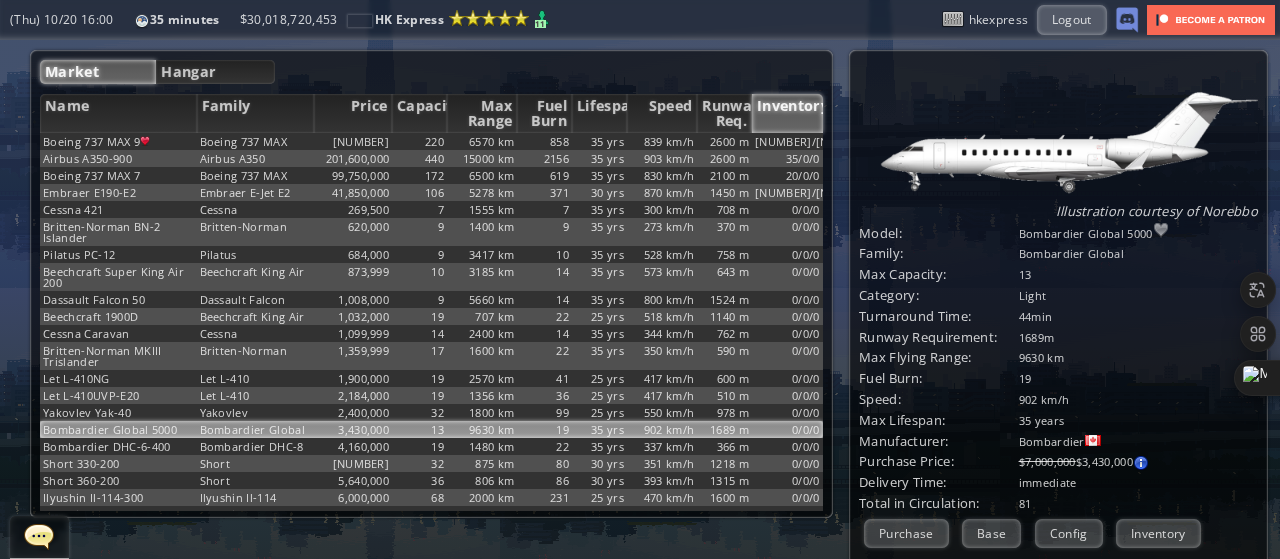 click at bounding box center (7, 279) 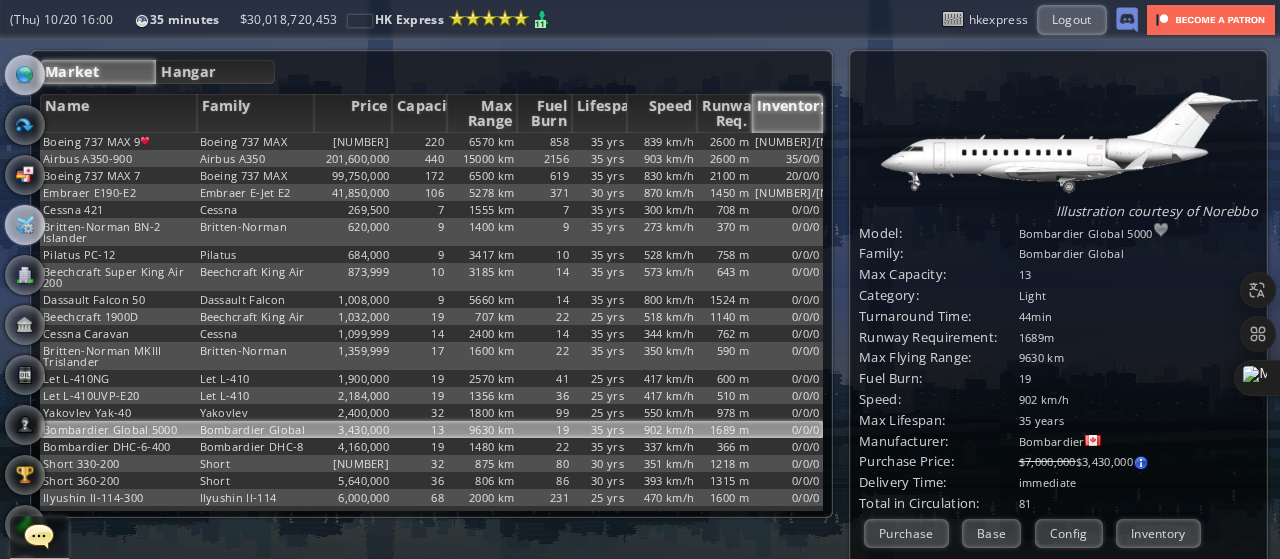 click at bounding box center [25, 75] 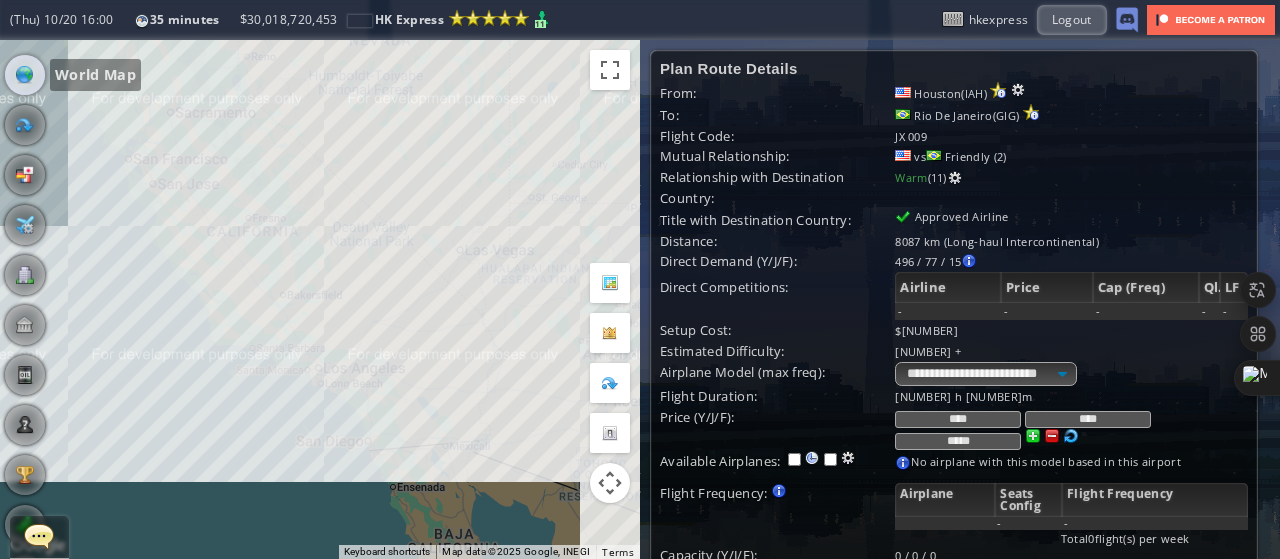 click on "To navigate, press the arrow keys." at bounding box center (320, 299) 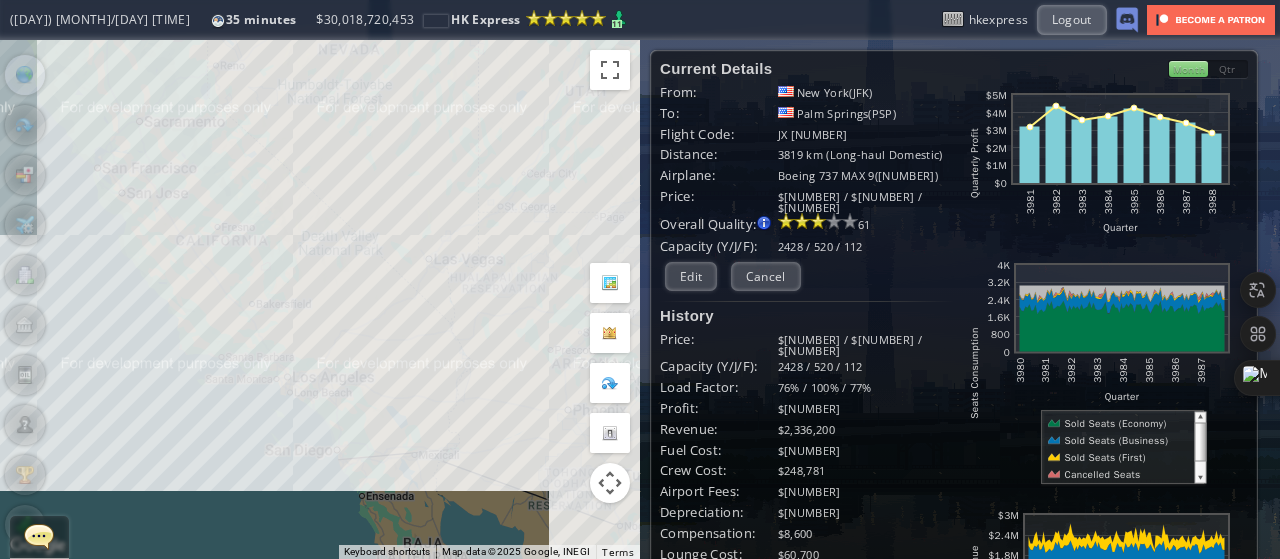click on "To navigate, press the arrow keys." at bounding box center (320, 299) 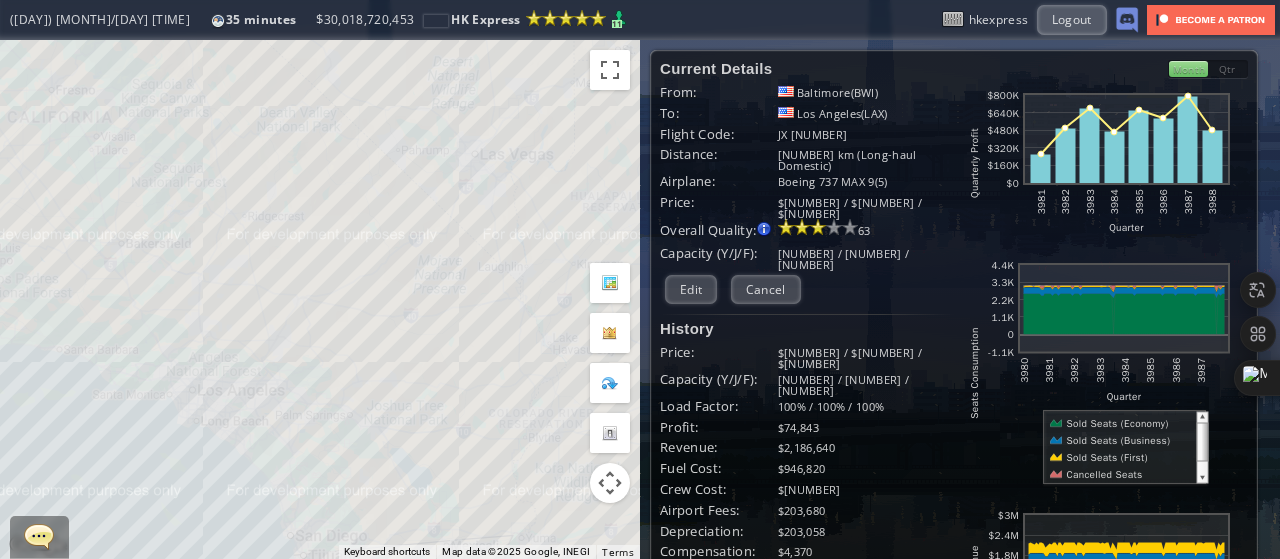 click at bounding box center (1118, 423) 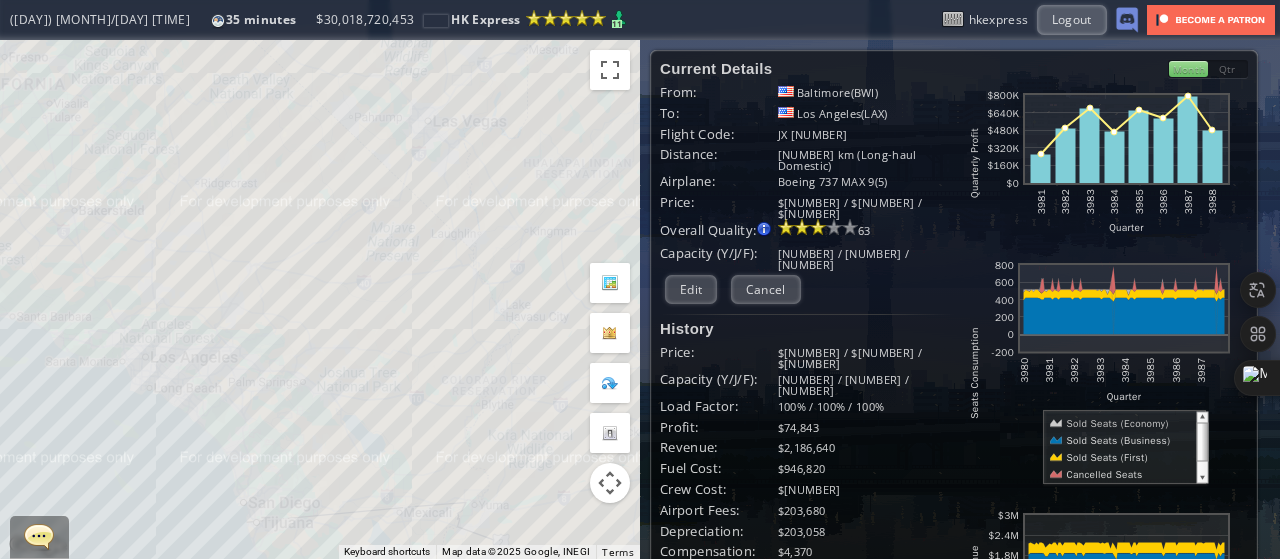 click at bounding box center (1117, 440) 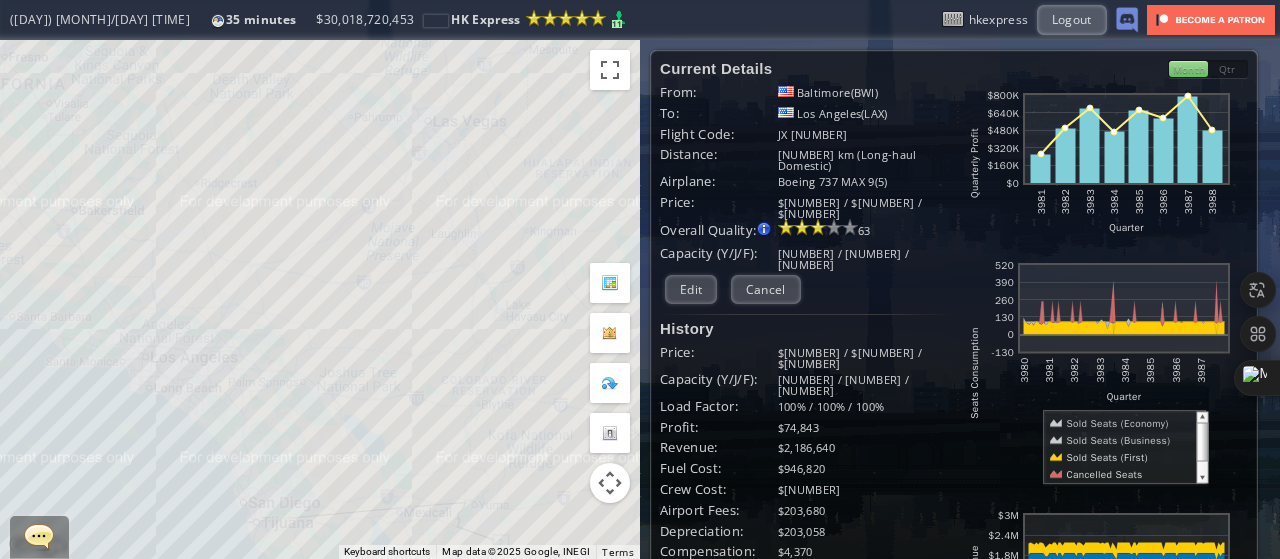 click at bounding box center [1101, 474] 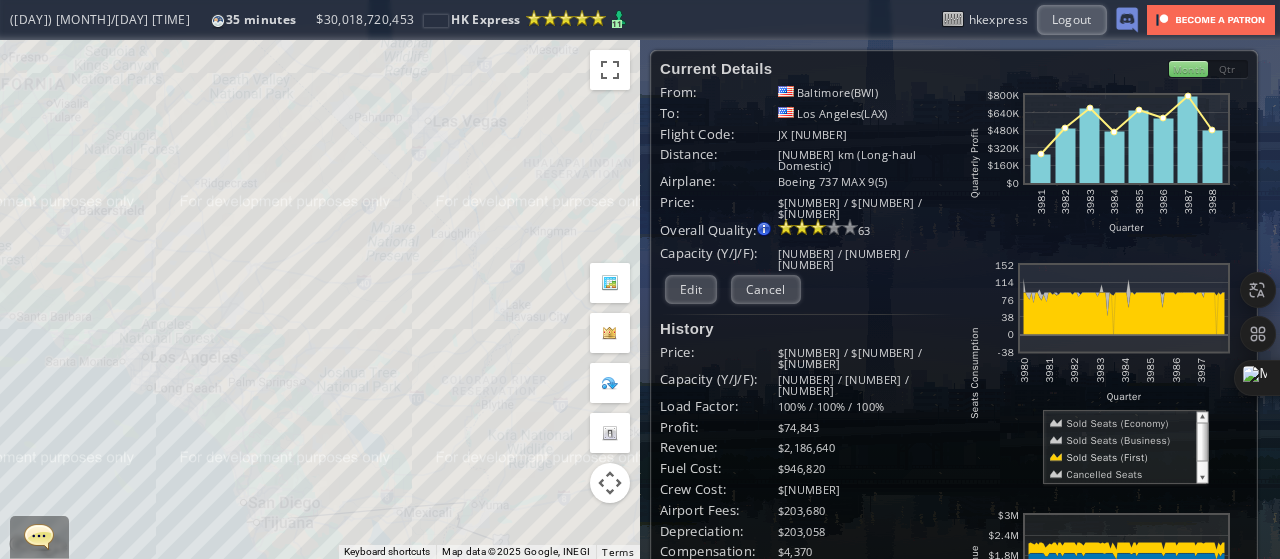 click at bounding box center [1105, 457] 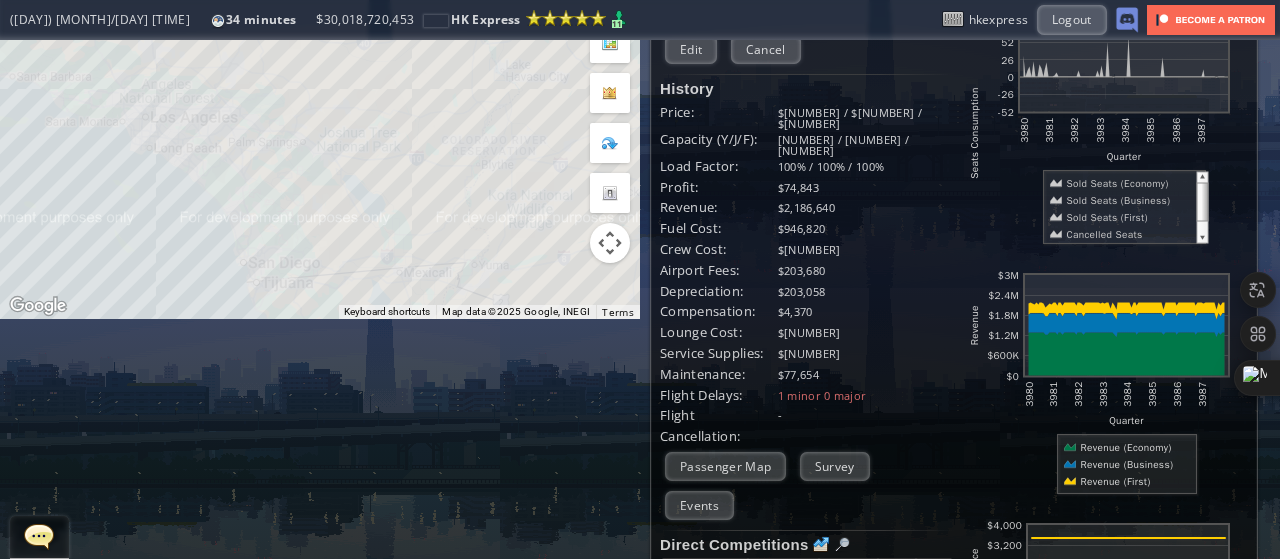 scroll, scrollTop: 244, scrollLeft: 0, axis: vertical 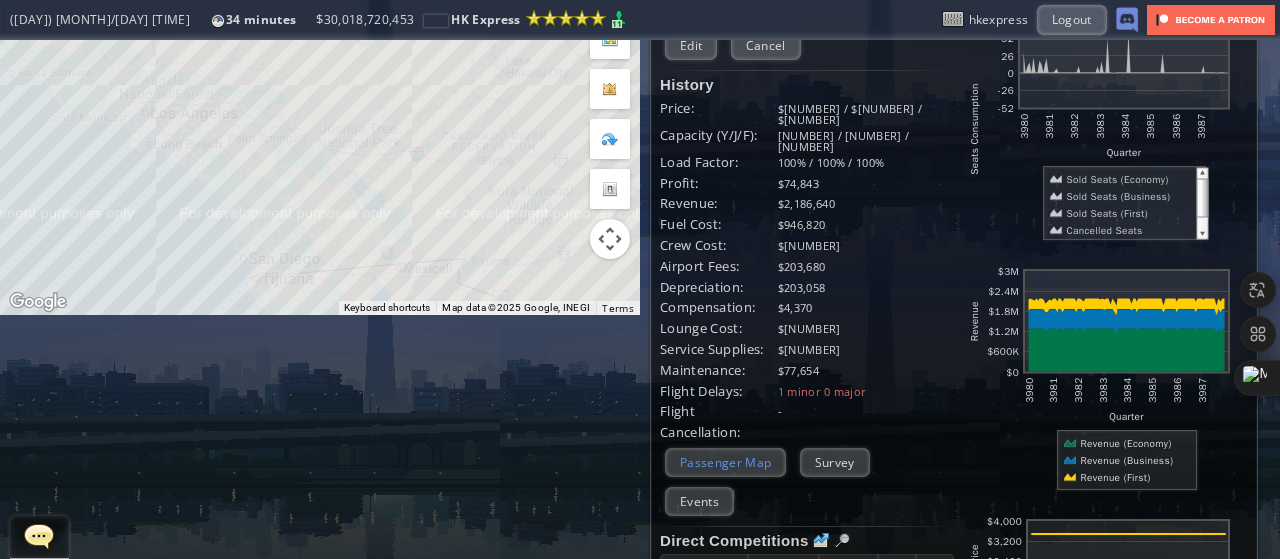 click on "Passenger Map" at bounding box center (725, 462) 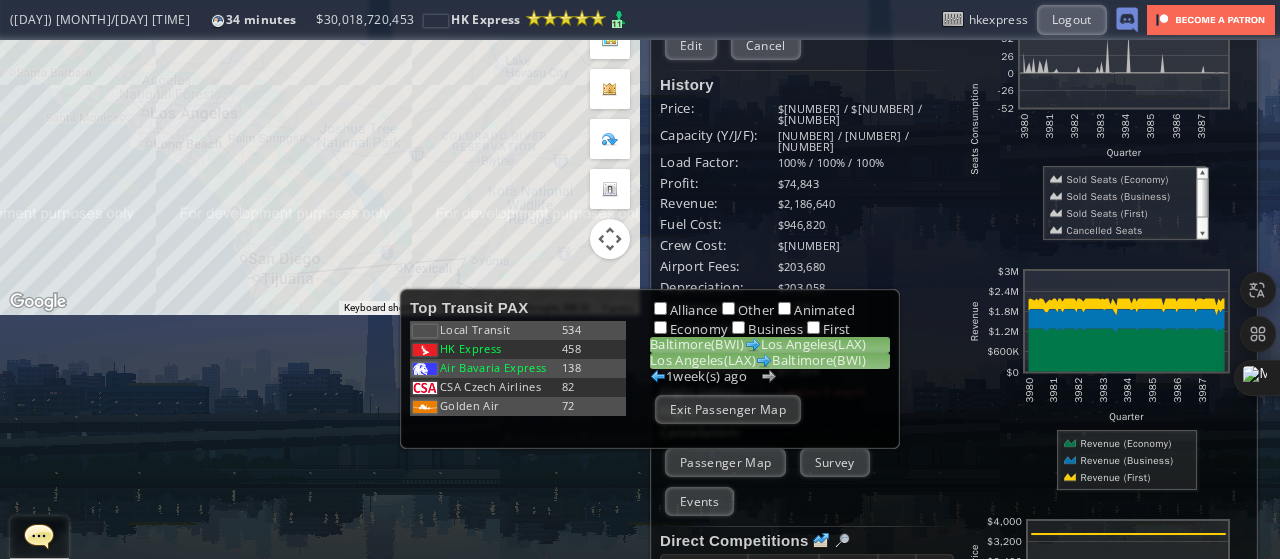 click on "[CITY]([CODE]) [CITY]([CODE])" at bounding box center (770, 361) 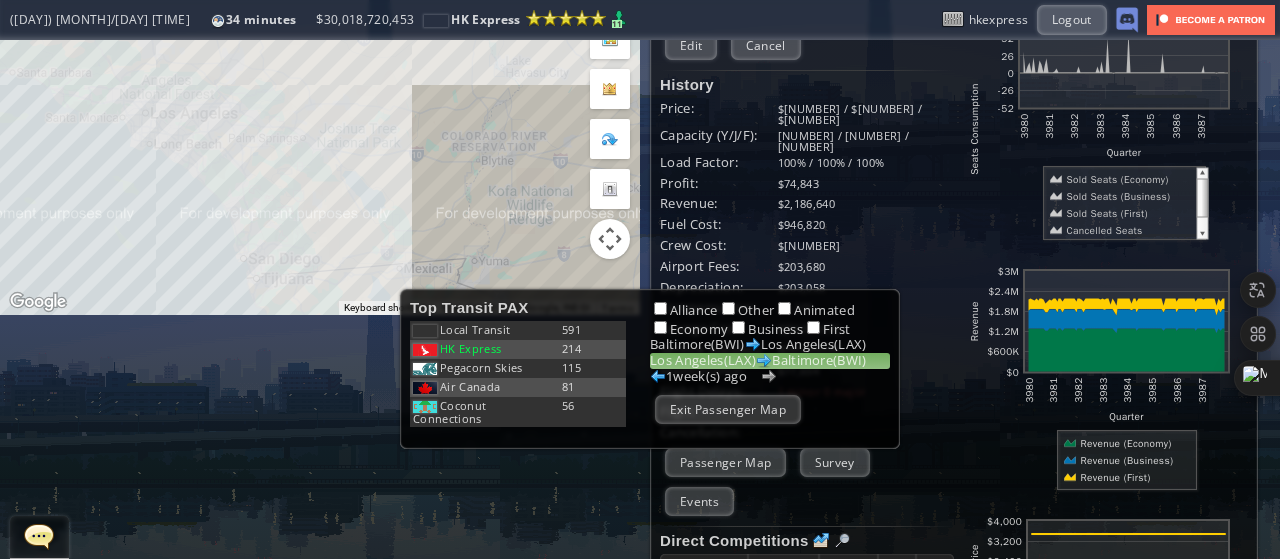 scroll, scrollTop: 0, scrollLeft: 0, axis: both 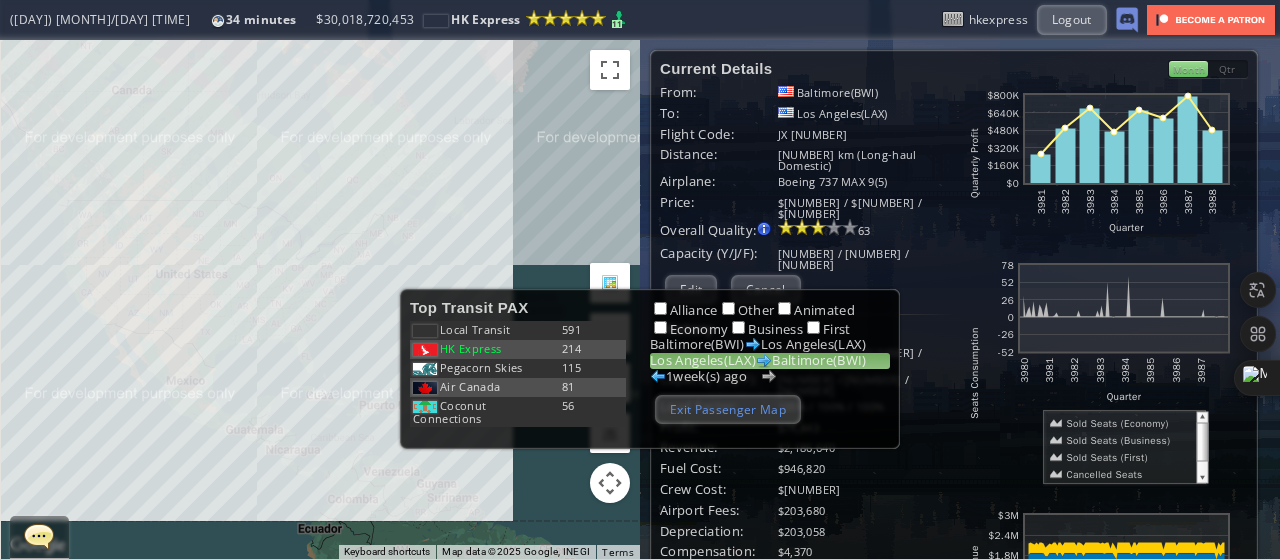 click on "Exit Passenger Map" at bounding box center (728, 409) 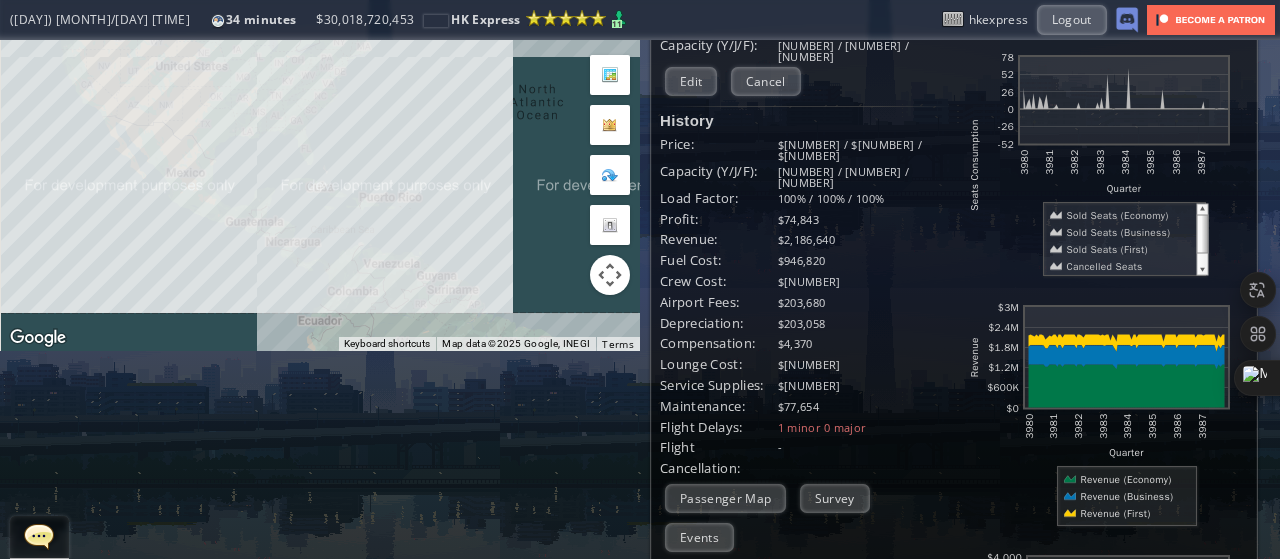 scroll, scrollTop: 218, scrollLeft: 0, axis: vertical 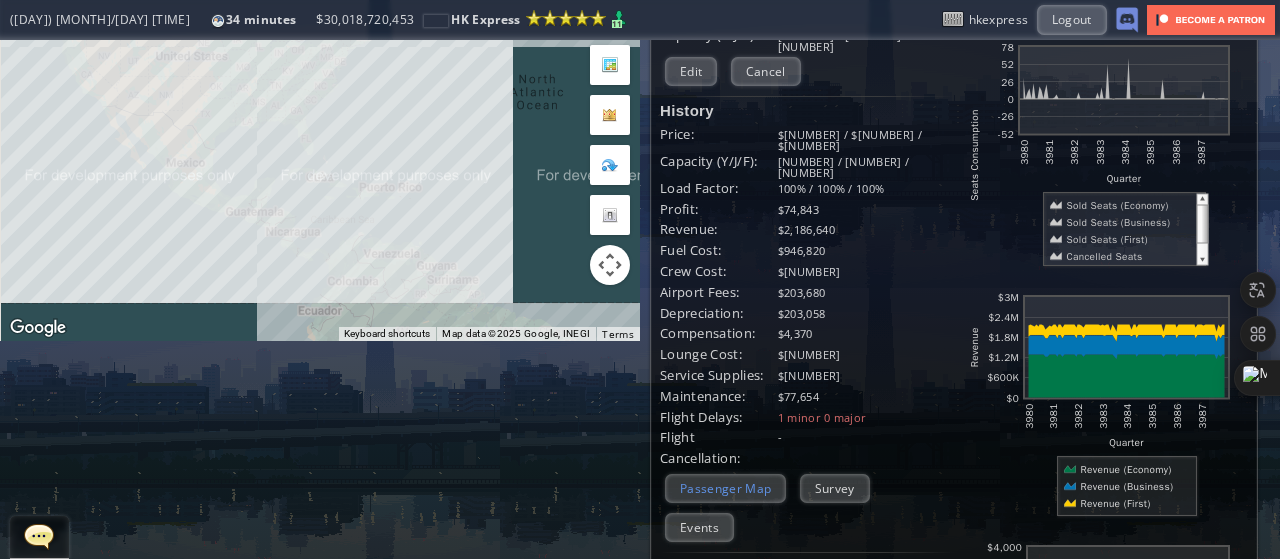 click on "Passenger Map" at bounding box center [725, 488] 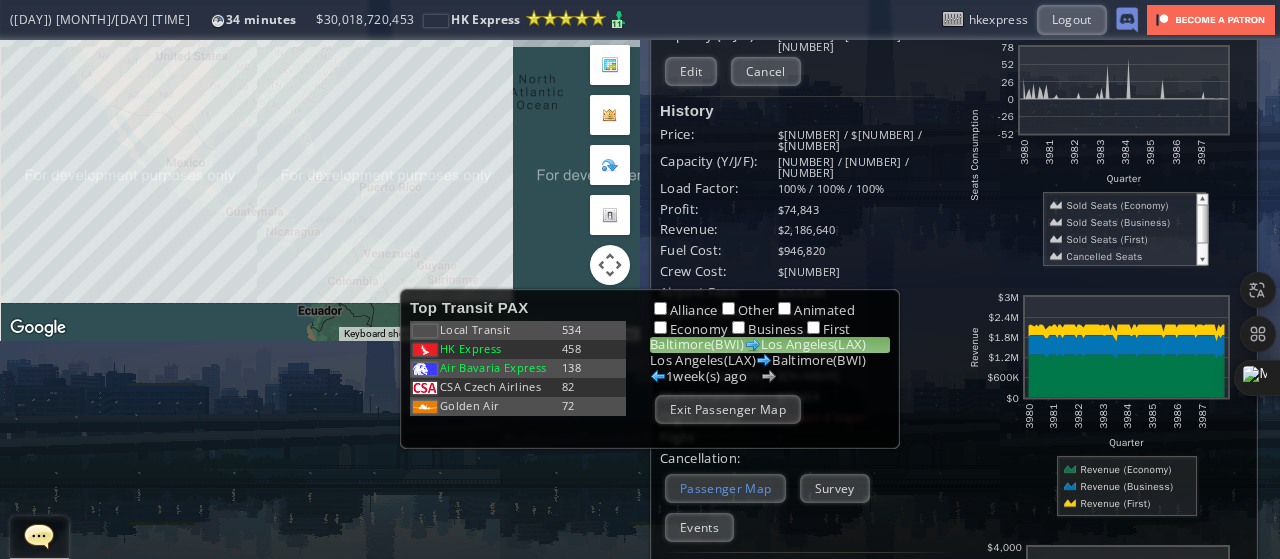 scroll, scrollTop: 0, scrollLeft: 0, axis: both 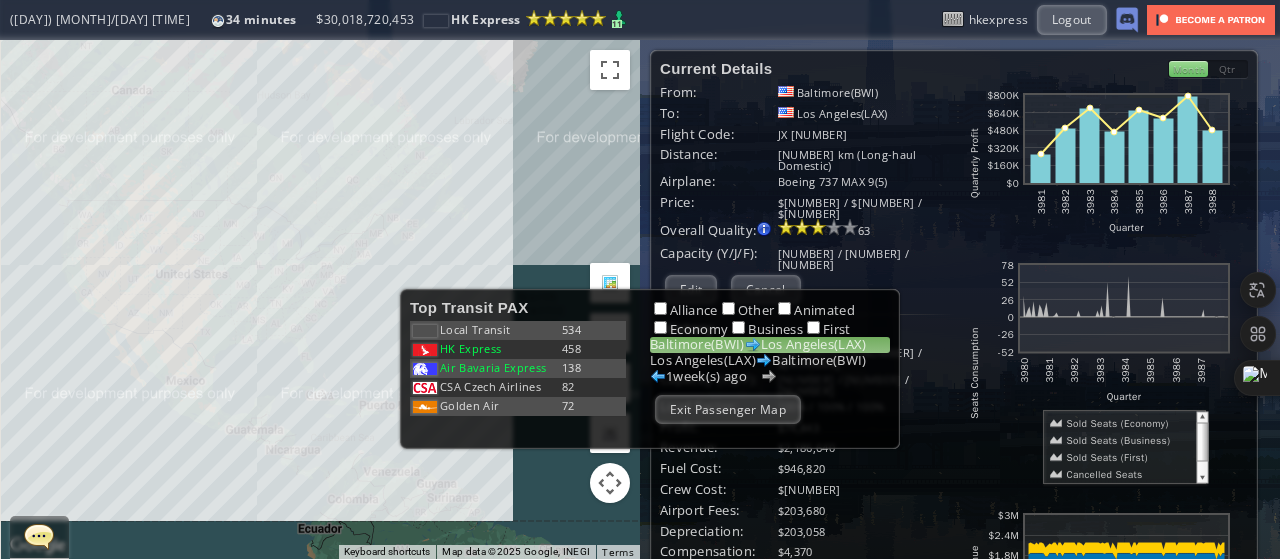 click on "1  week(s) ago" at bounding box center [770, 377] 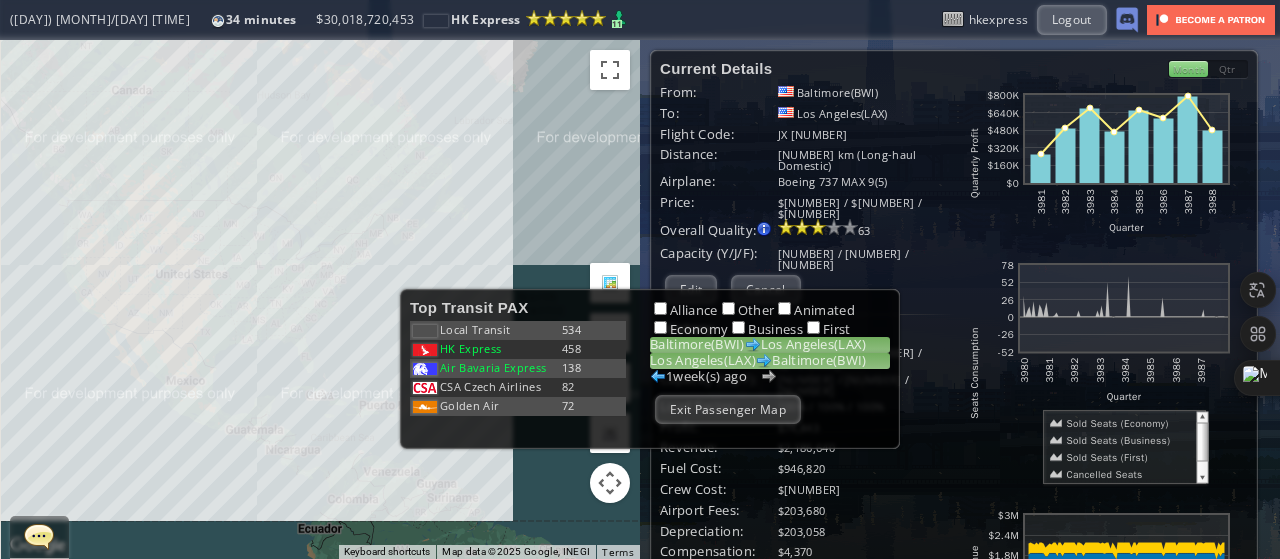 click on "[CITY]([CODE]) [CITY]([CODE])" at bounding box center (770, 361) 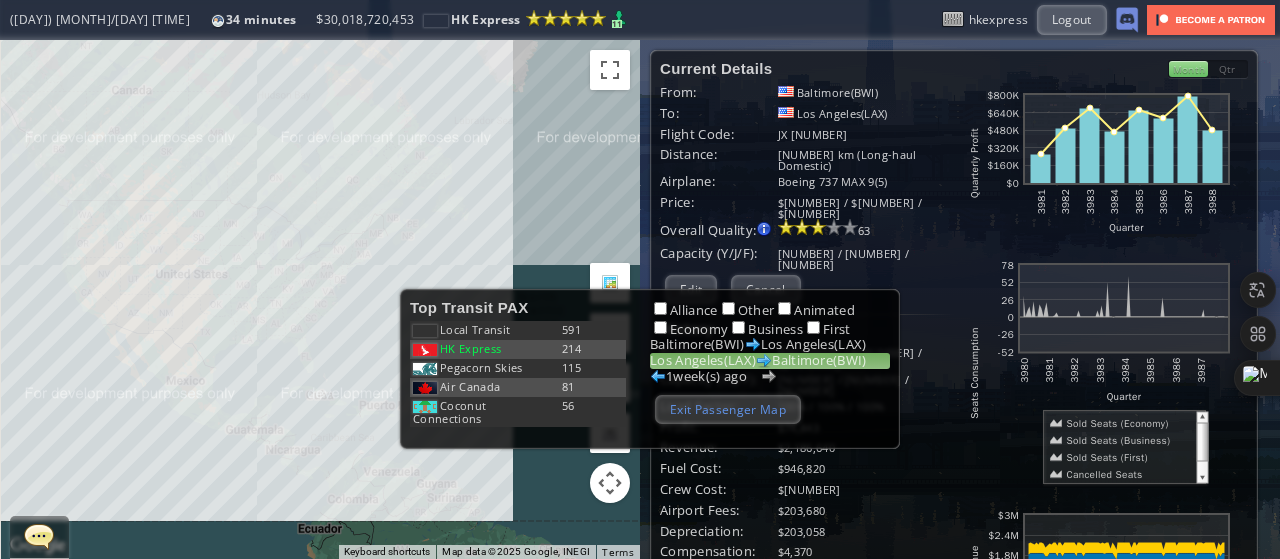 click on "Exit Passenger Map" at bounding box center [728, 409] 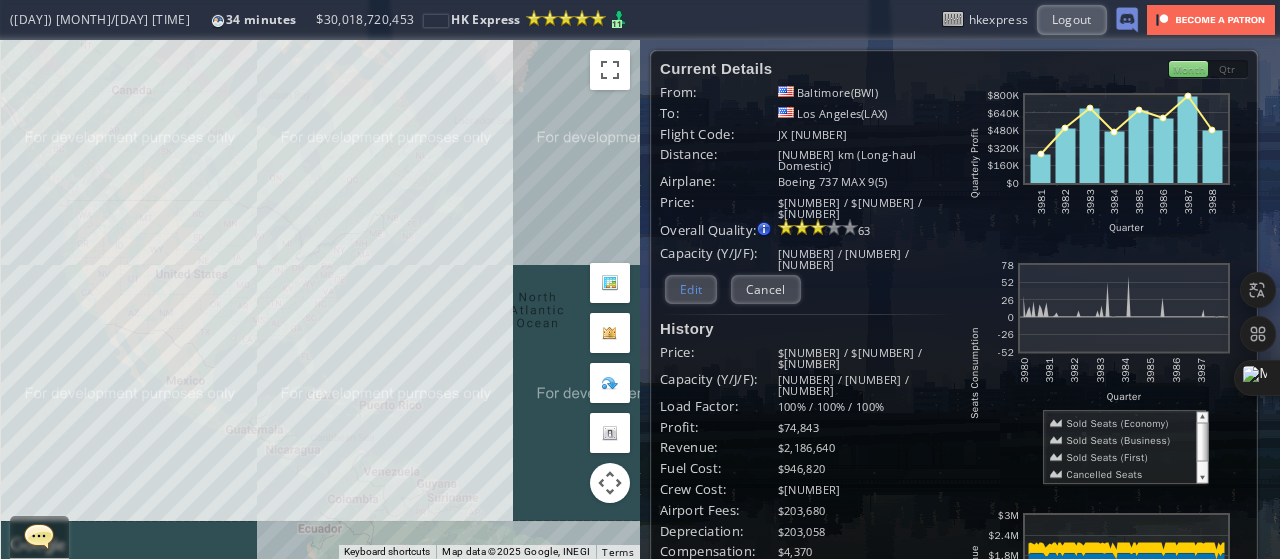 click on "Edit" at bounding box center (691, 289) 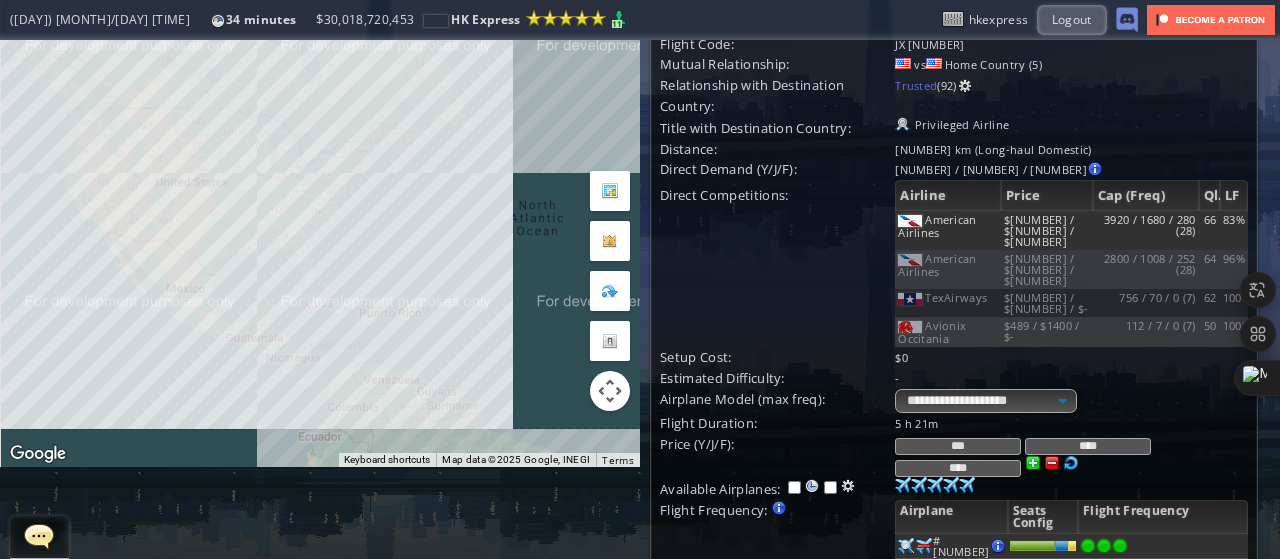 scroll, scrollTop: 76, scrollLeft: 0, axis: vertical 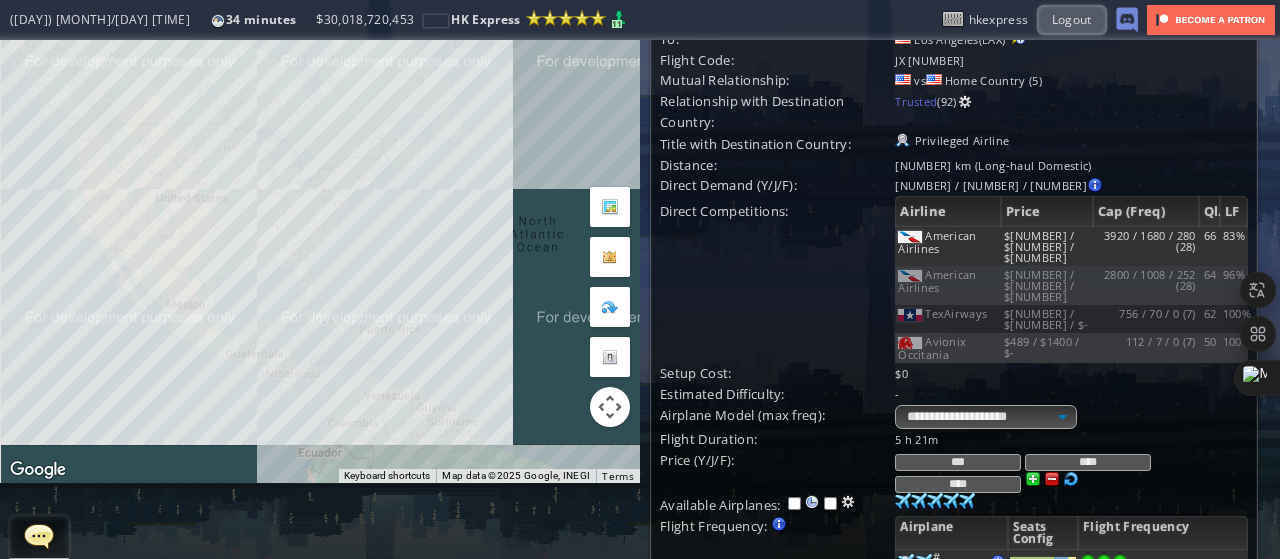 click on "To navigate, press the arrow keys." at bounding box center (320, 223) 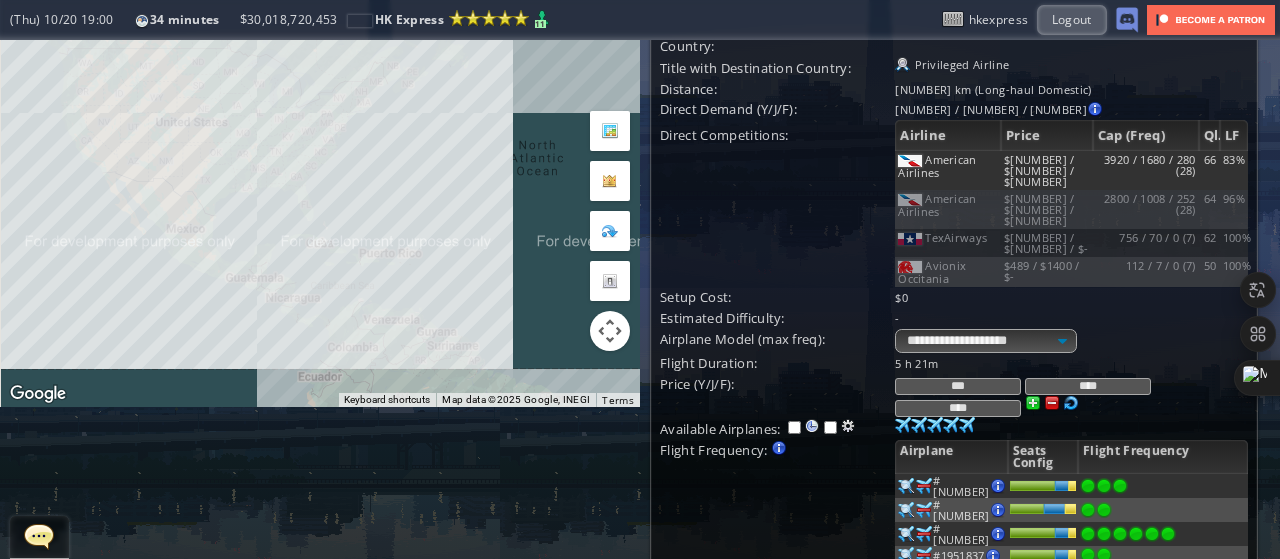 scroll, scrollTop: 0, scrollLeft: 0, axis: both 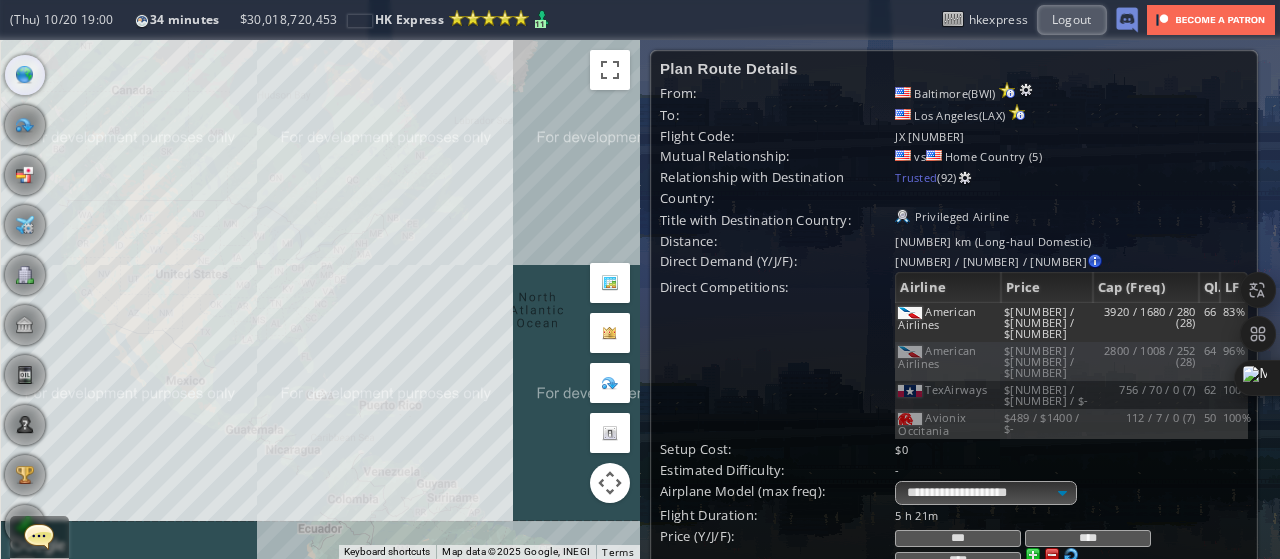 click at bounding box center [7, 279] 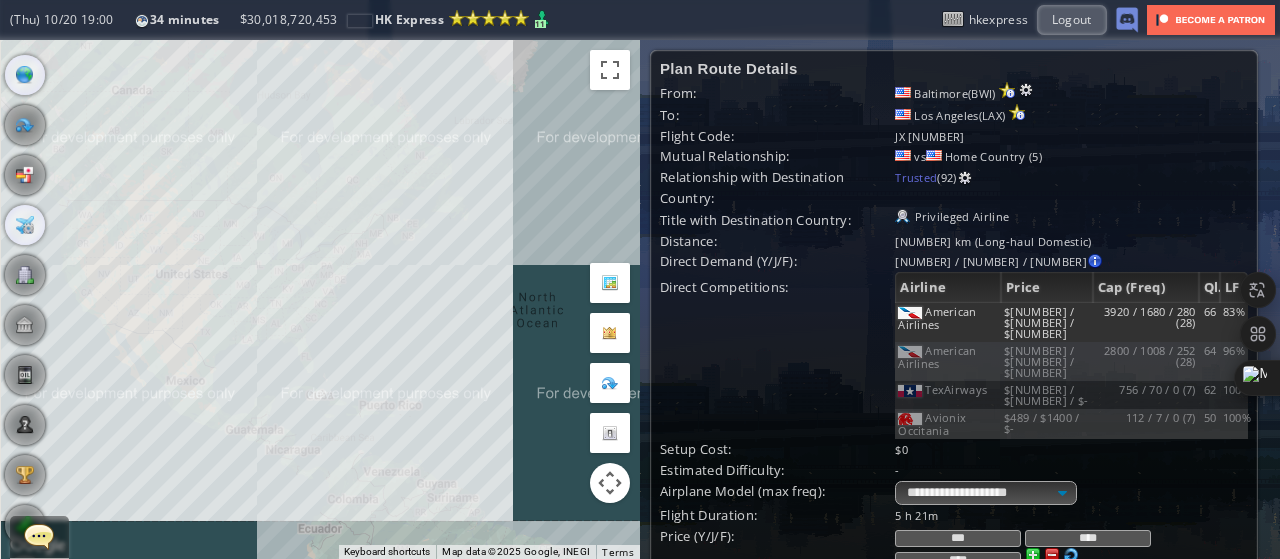 click at bounding box center [25, 225] 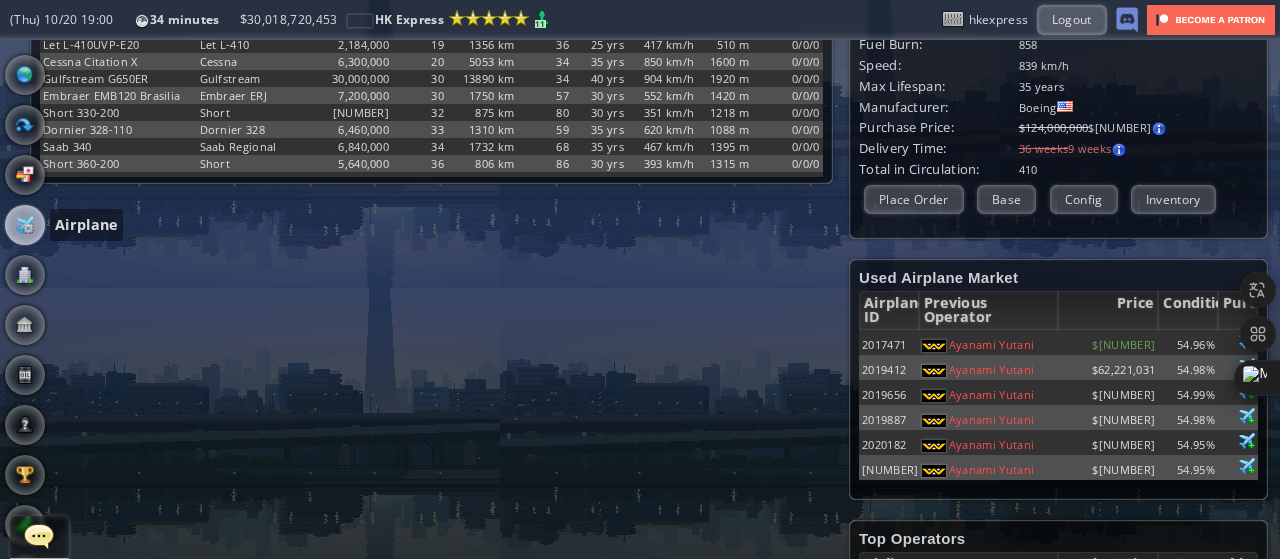 scroll, scrollTop: 330, scrollLeft: 0, axis: vertical 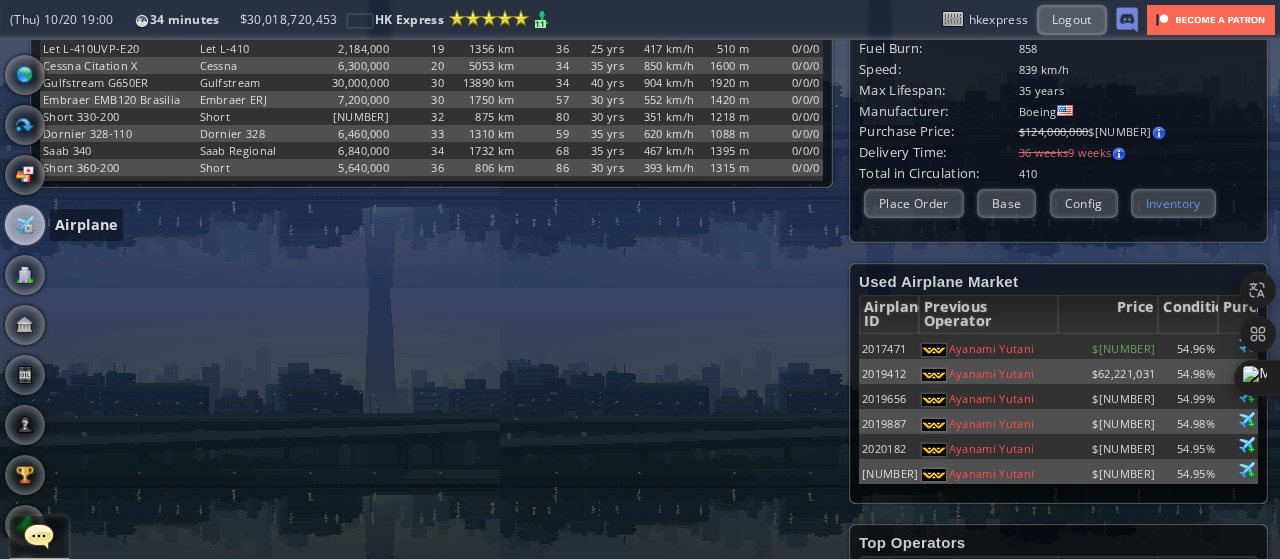 click on "Inventory" at bounding box center [1173, 203] 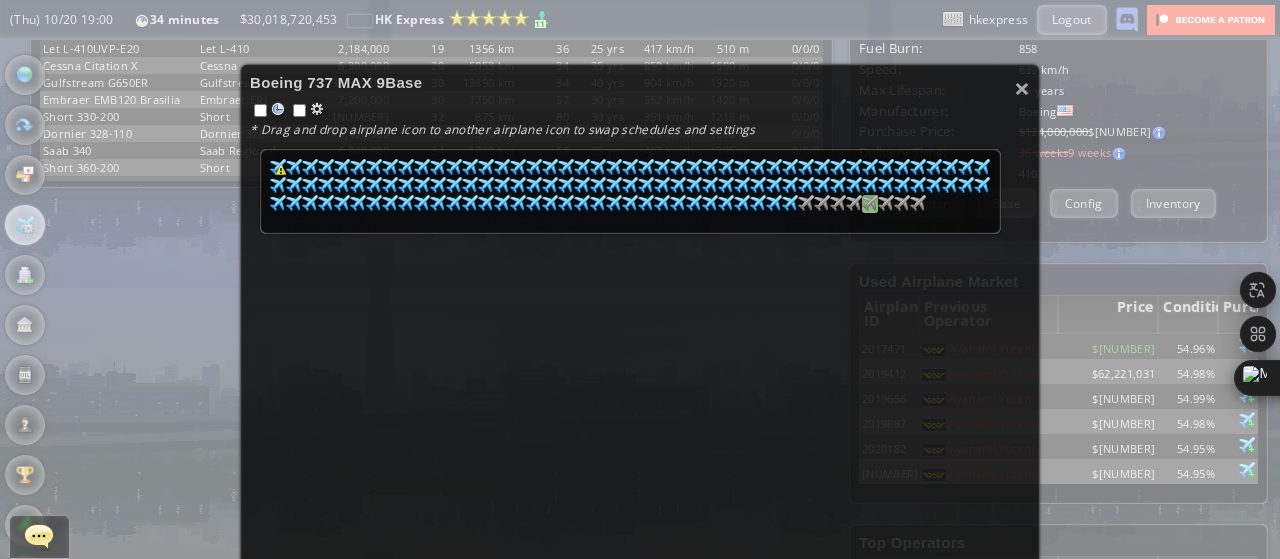 click at bounding box center (278, 167) 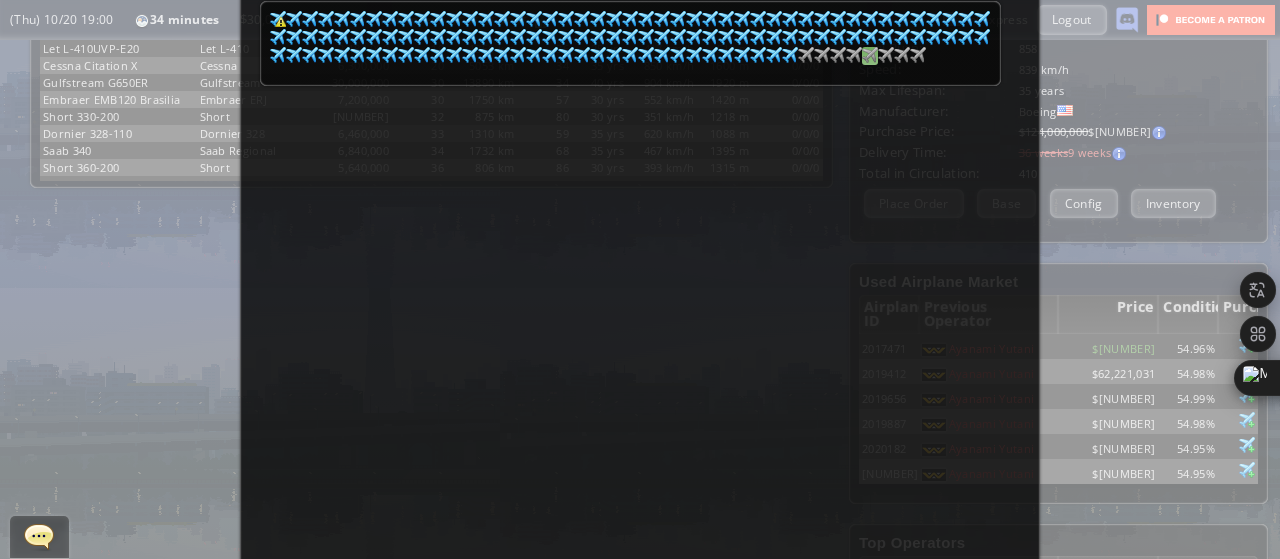 scroll, scrollTop: 158, scrollLeft: 0, axis: vertical 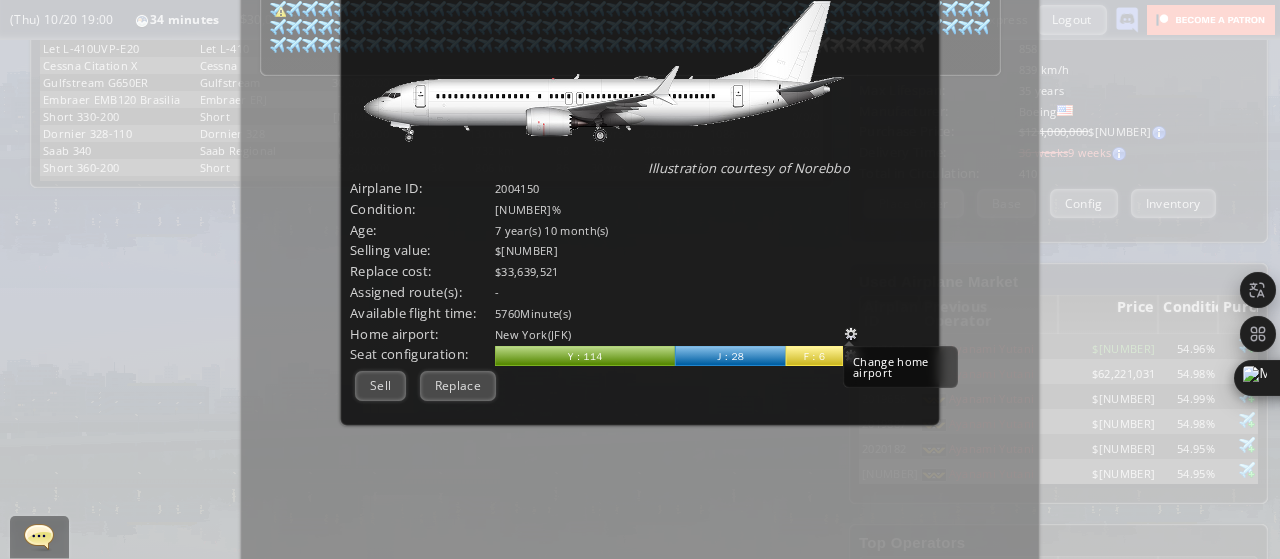 click at bounding box center [851, 334] 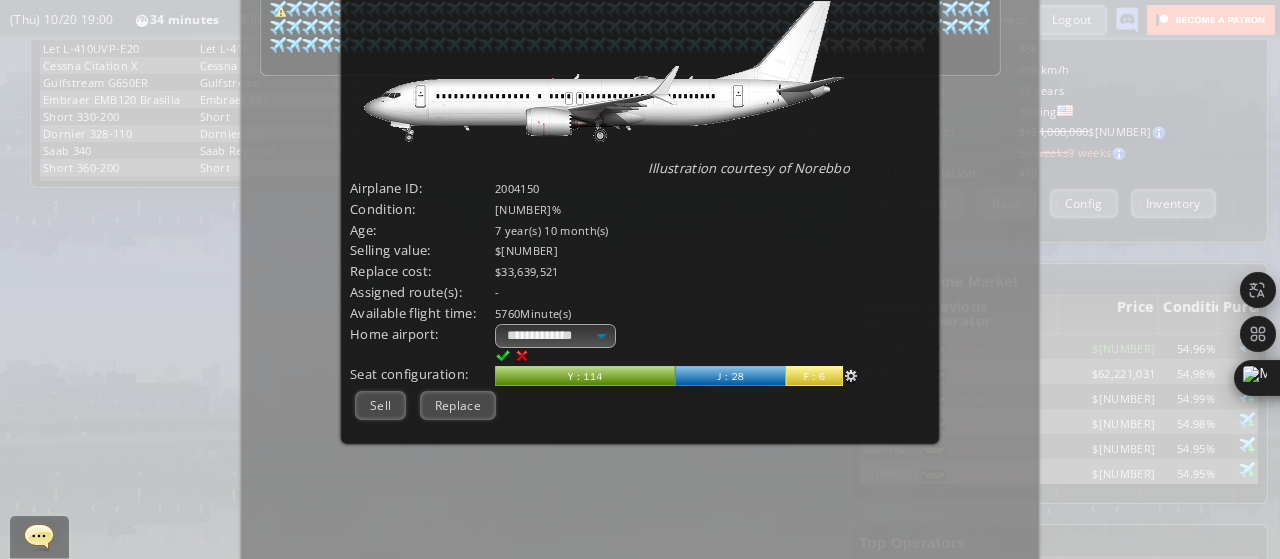 click on "**********" at bounding box center [712, 344] 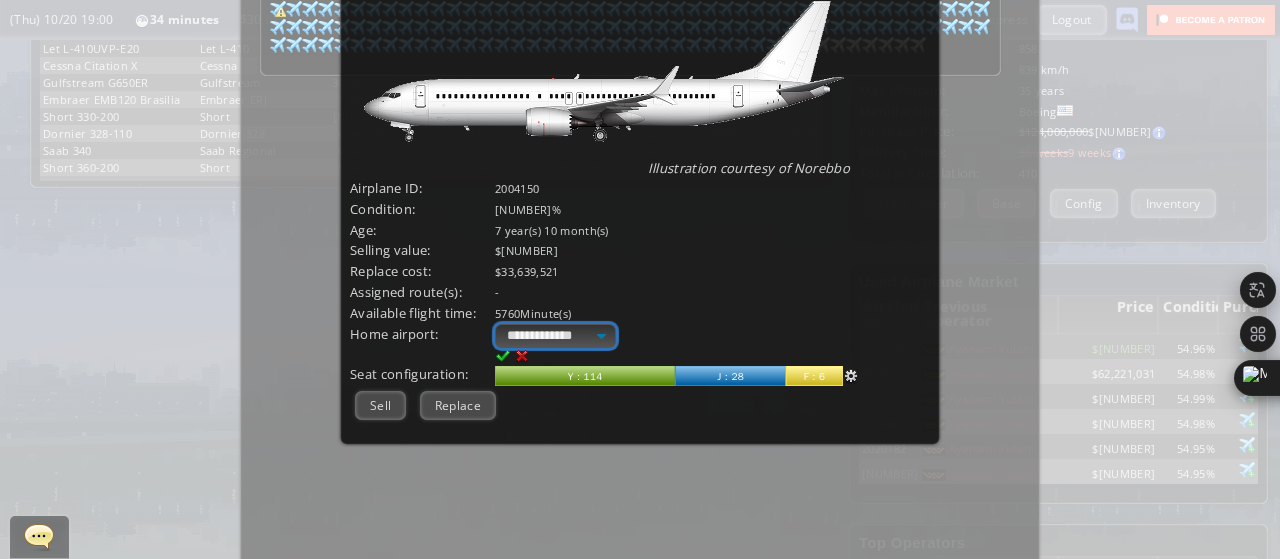 click on "**********" at bounding box center (555, 336) 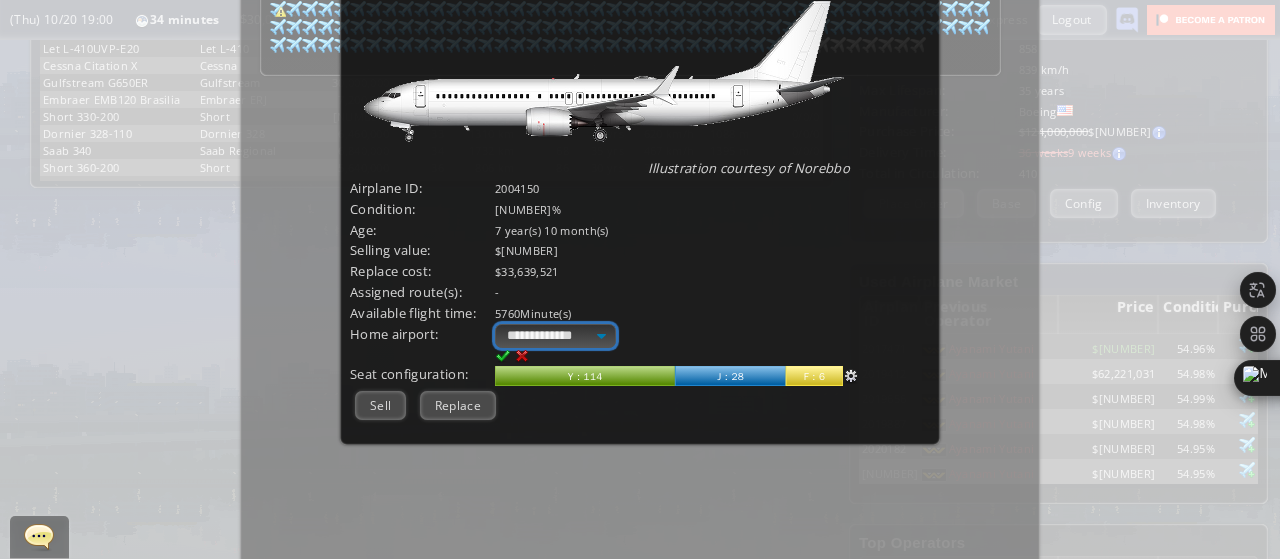 select on "****" 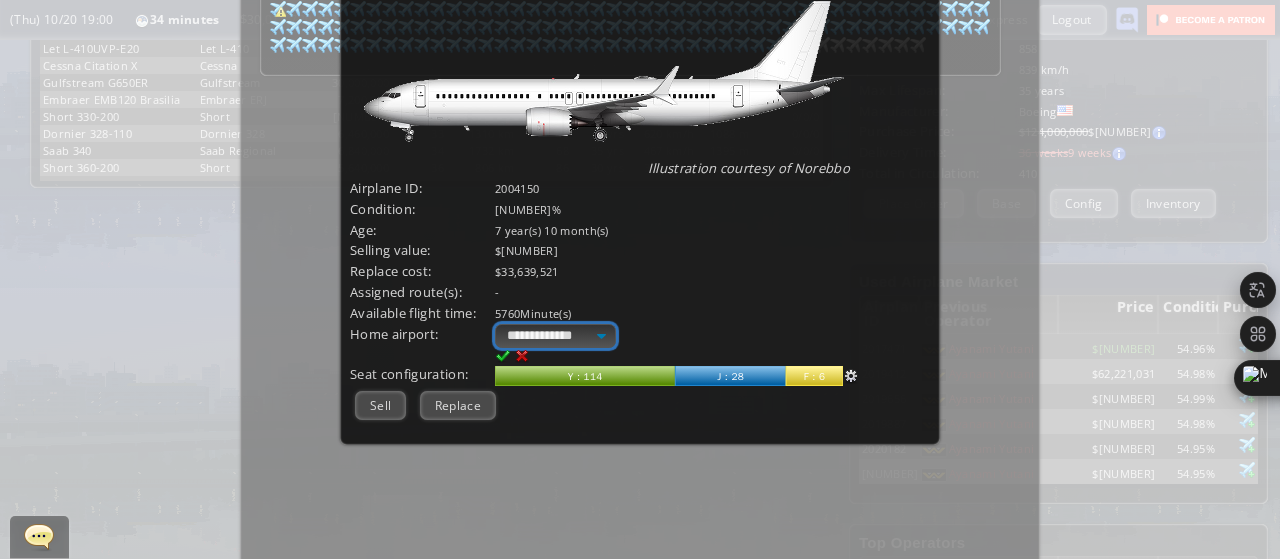 click on "**********" at bounding box center [555, 336] 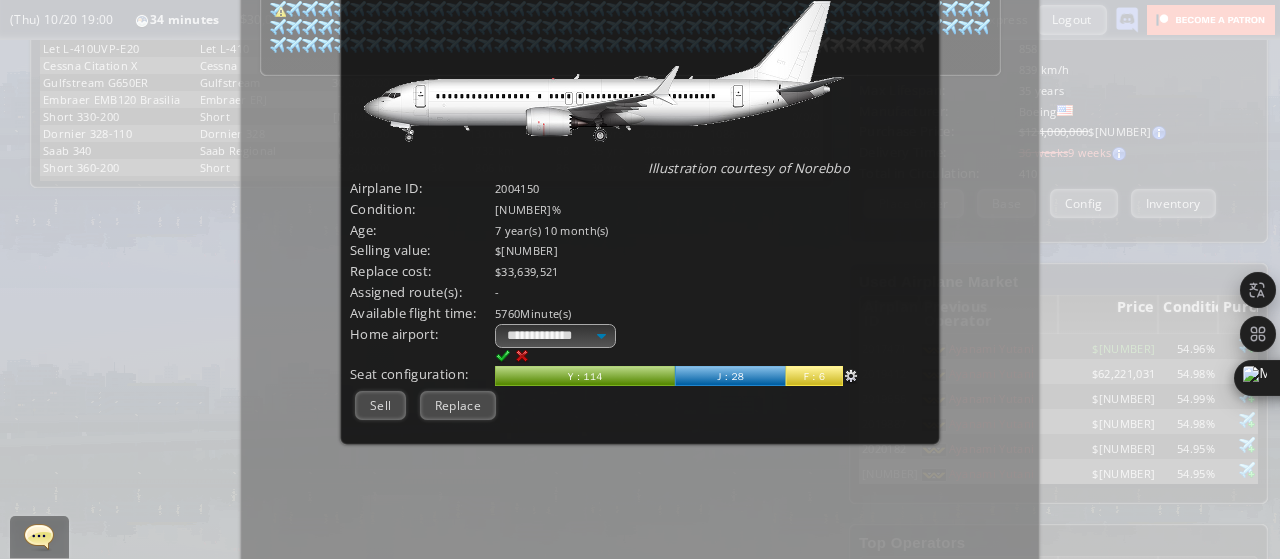 click on "Seat configuration:
abcdefhiklmnopqrstuvwxyz Loading chart. Please wait. abcdefhiklmnopqrstuvwxyz Y : [NUMBER] J : [NUMBER] F : [NUMBER]
Need at least [NUMBER] configurations for changes" at bounding box center [640, 375] 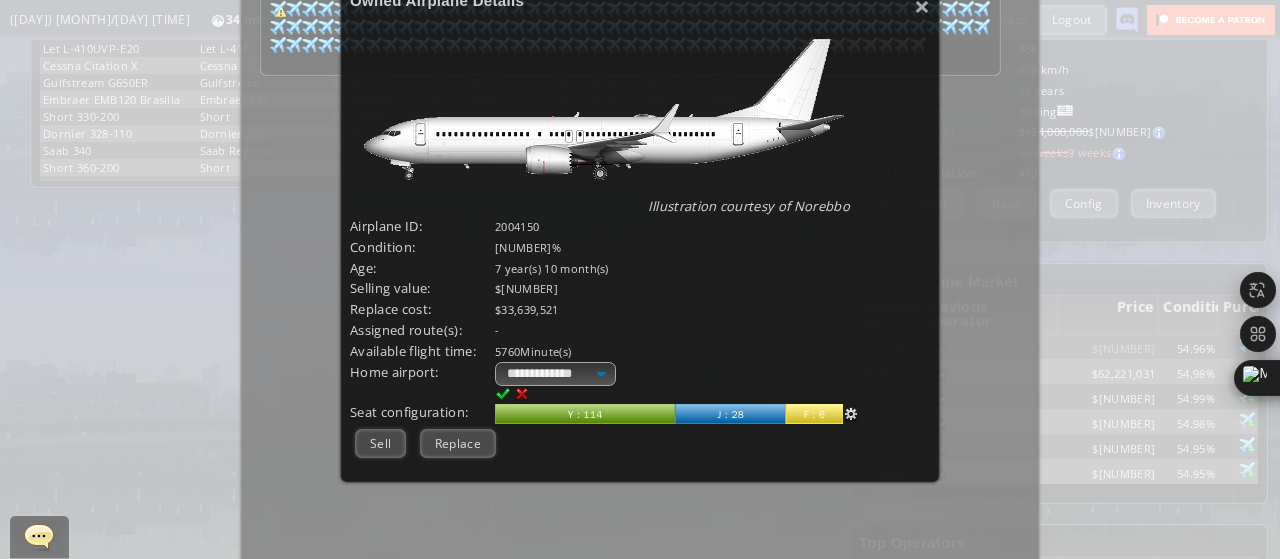 scroll, scrollTop: 210, scrollLeft: 0, axis: vertical 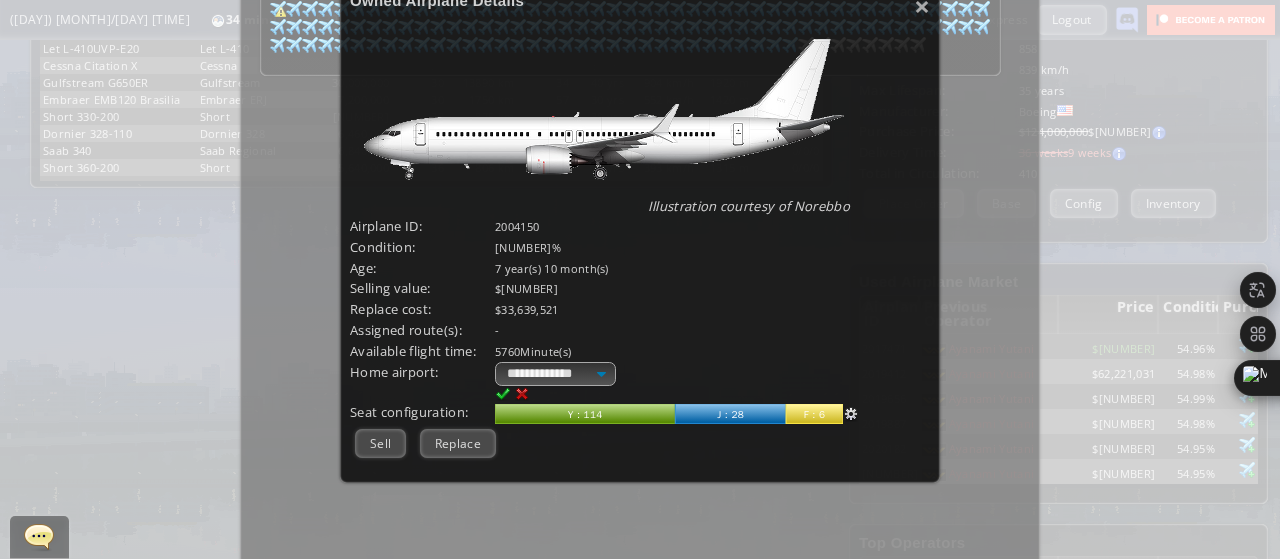 click at bounding box center [503, 394] 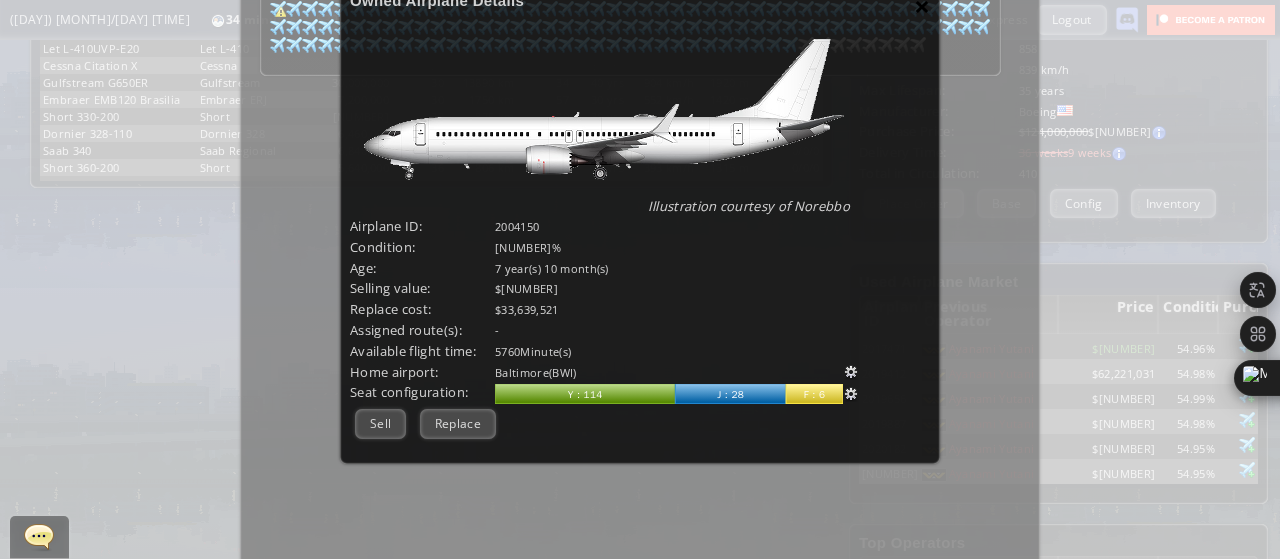 click on "×" at bounding box center [922, 6] 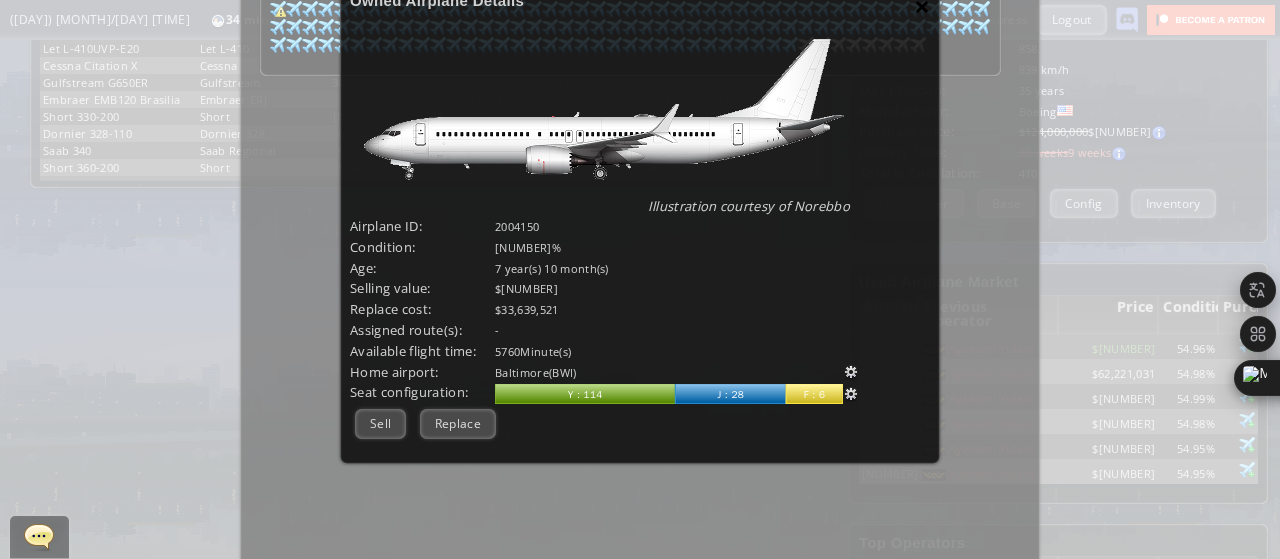 click on "×" at bounding box center [922, 6] 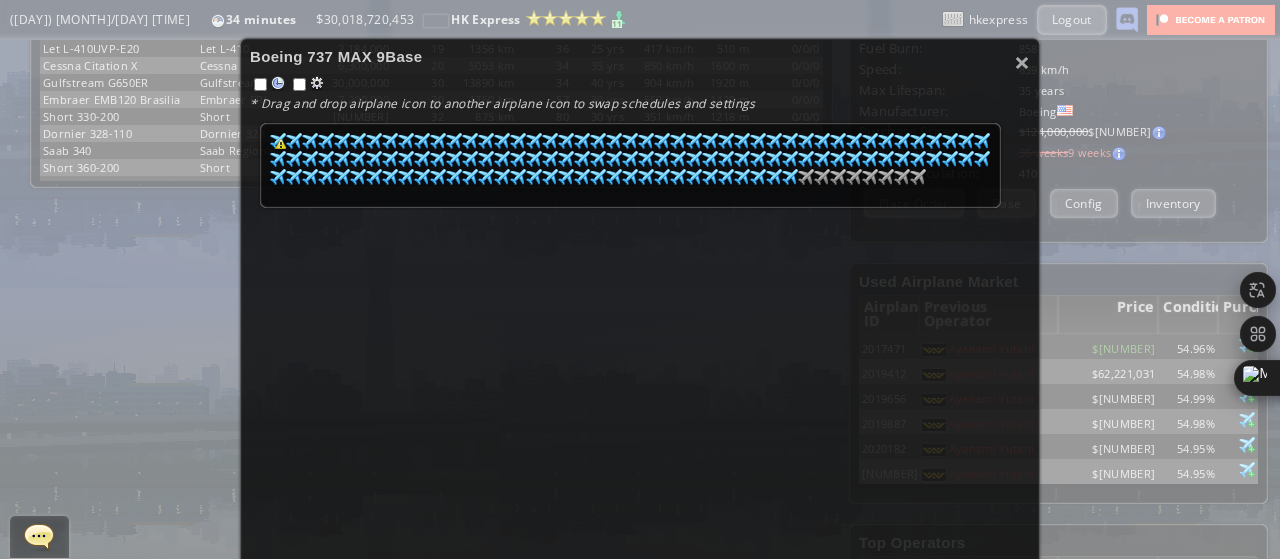 scroll, scrollTop: 20, scrollLeft: 0, axis: vertical 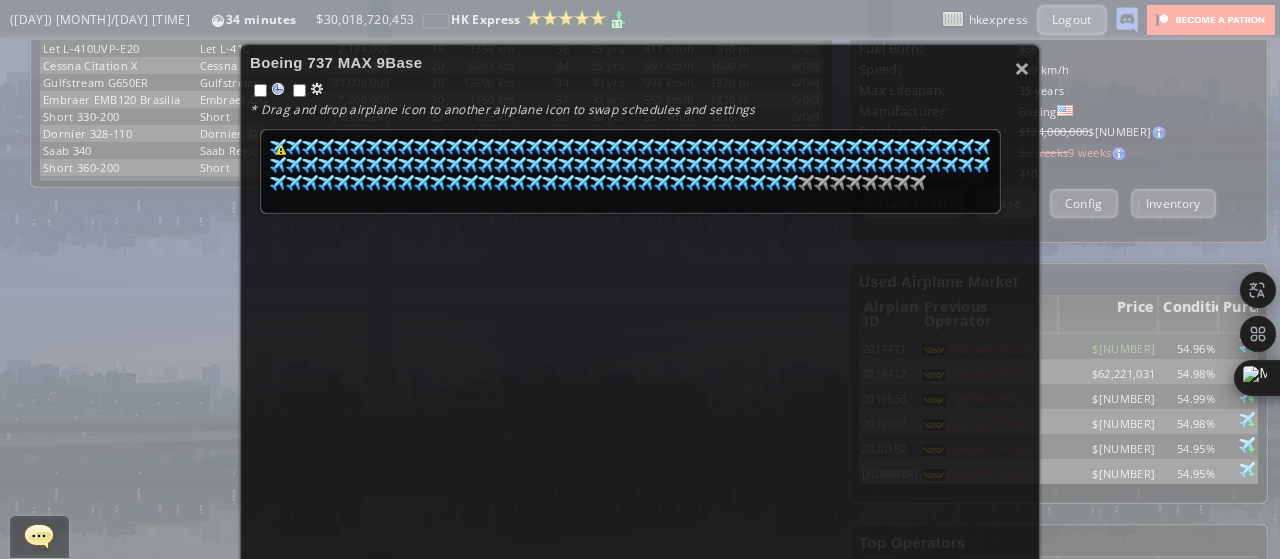 click on "Boeing 737 MAX 9 Base" at bounding box center (640, 62) 